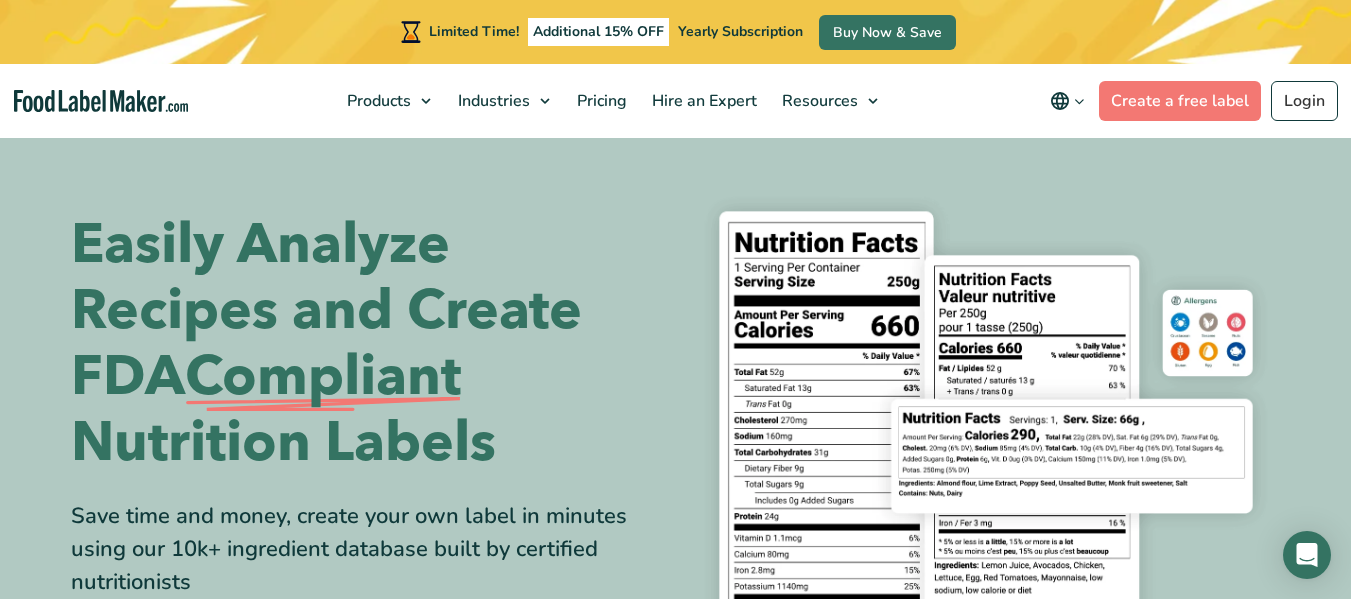 scroll, scrollTop: 0, scrollLeft: 0, axis: both 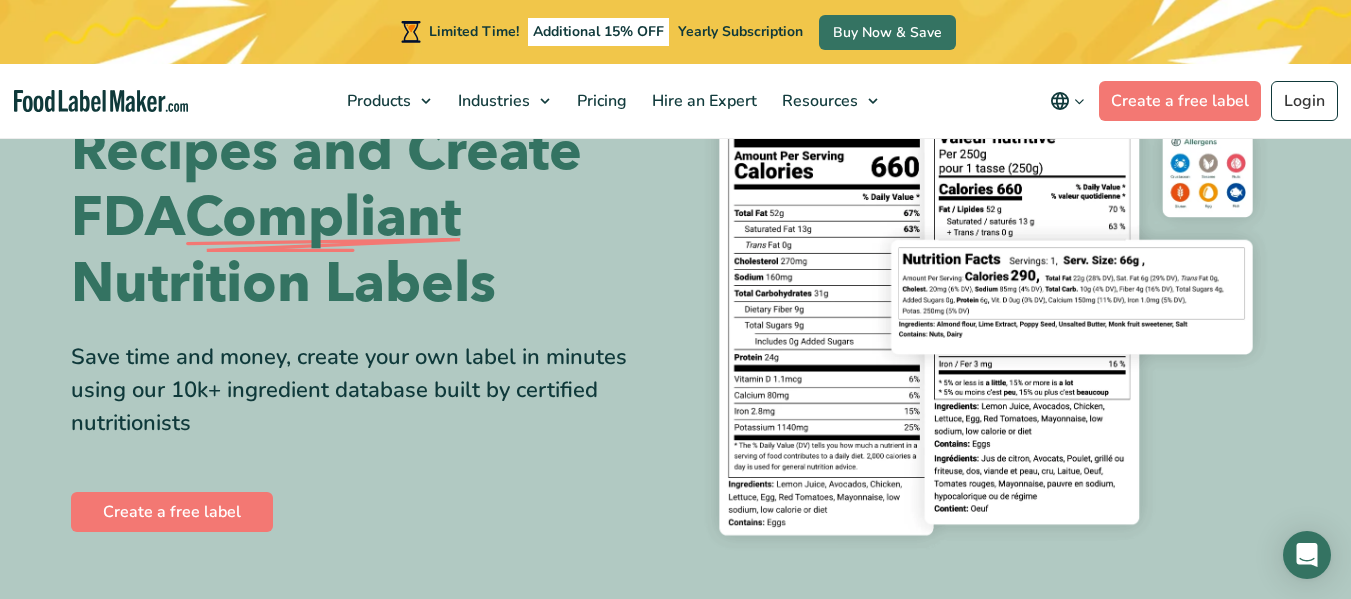 click at bounding box center [1079, 101] 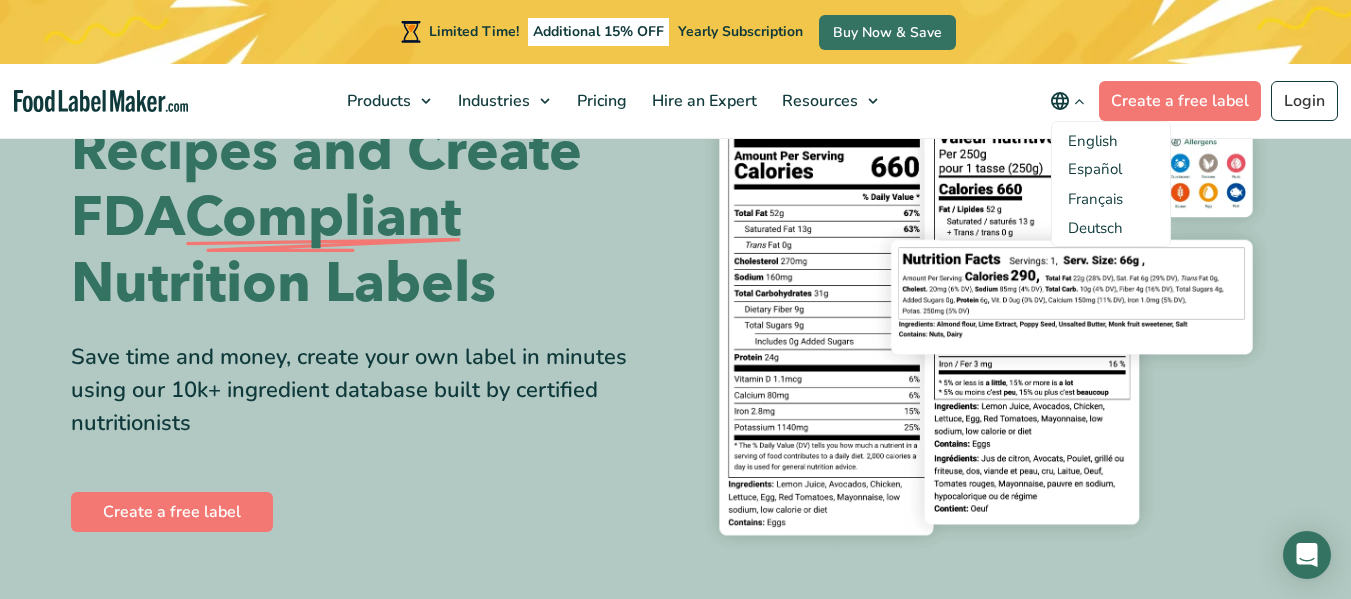 click on "English" at bounding box center (1093, 141) 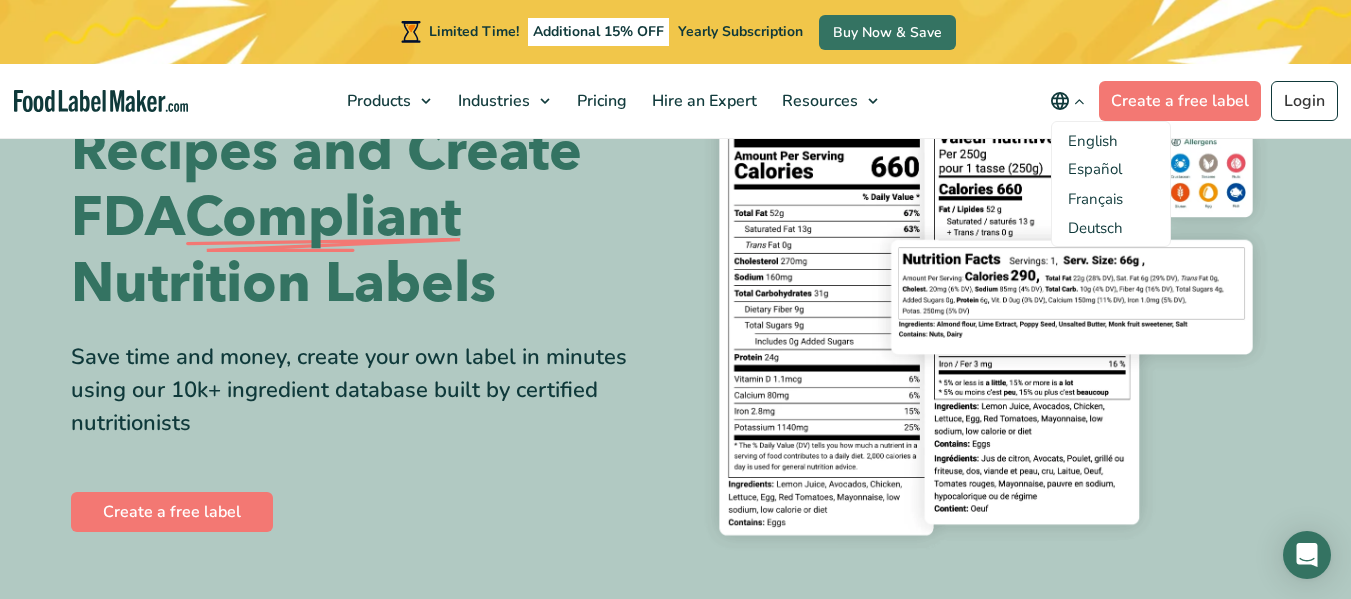 click on "English" at bounding box center (1093, 141) 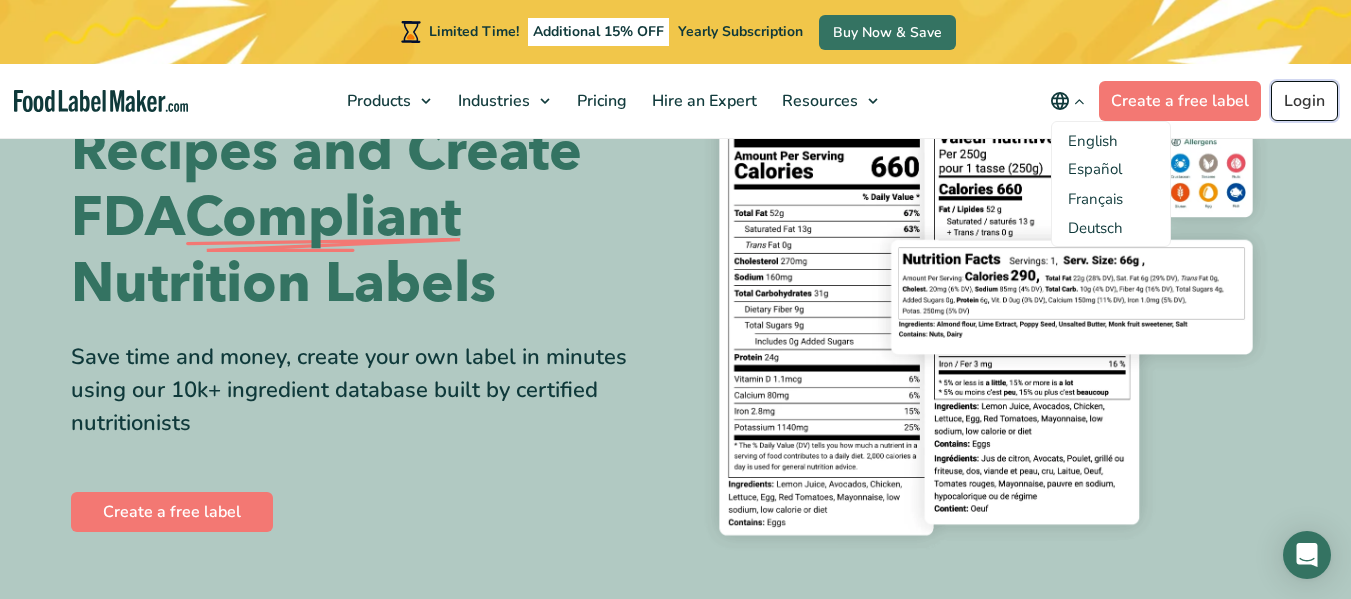 click on "Login" at bounding box center [1304, 101] 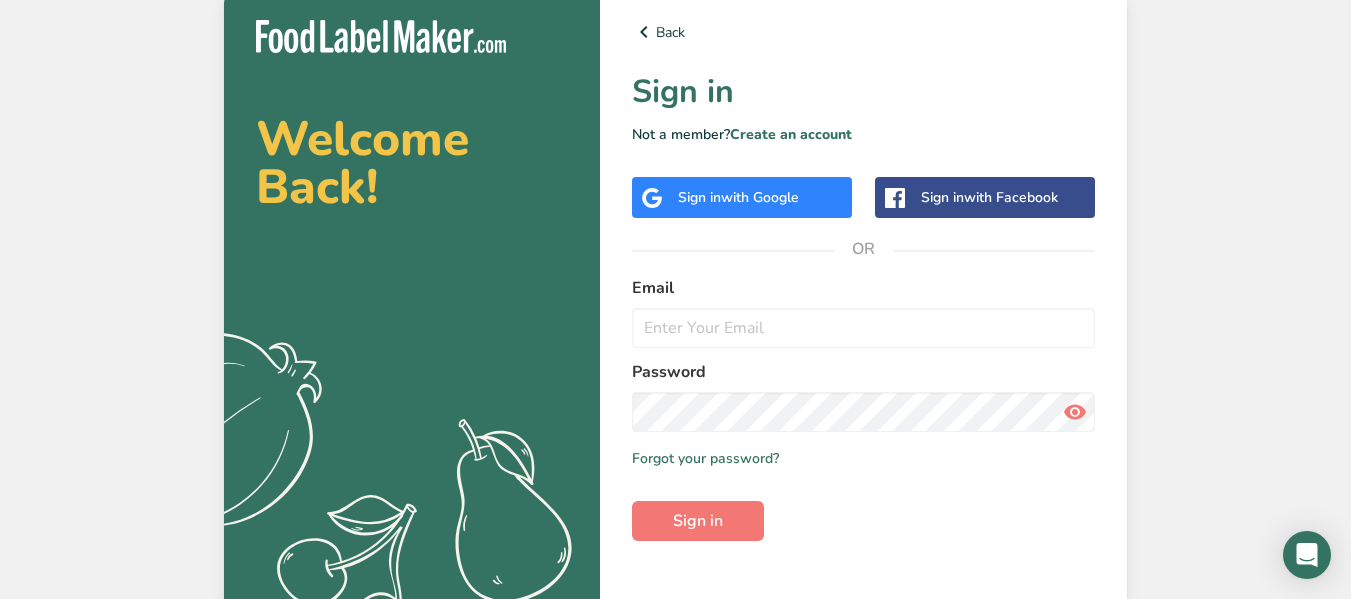 scroll, scrollTop: 0, scrollLeft: 0, axis: both 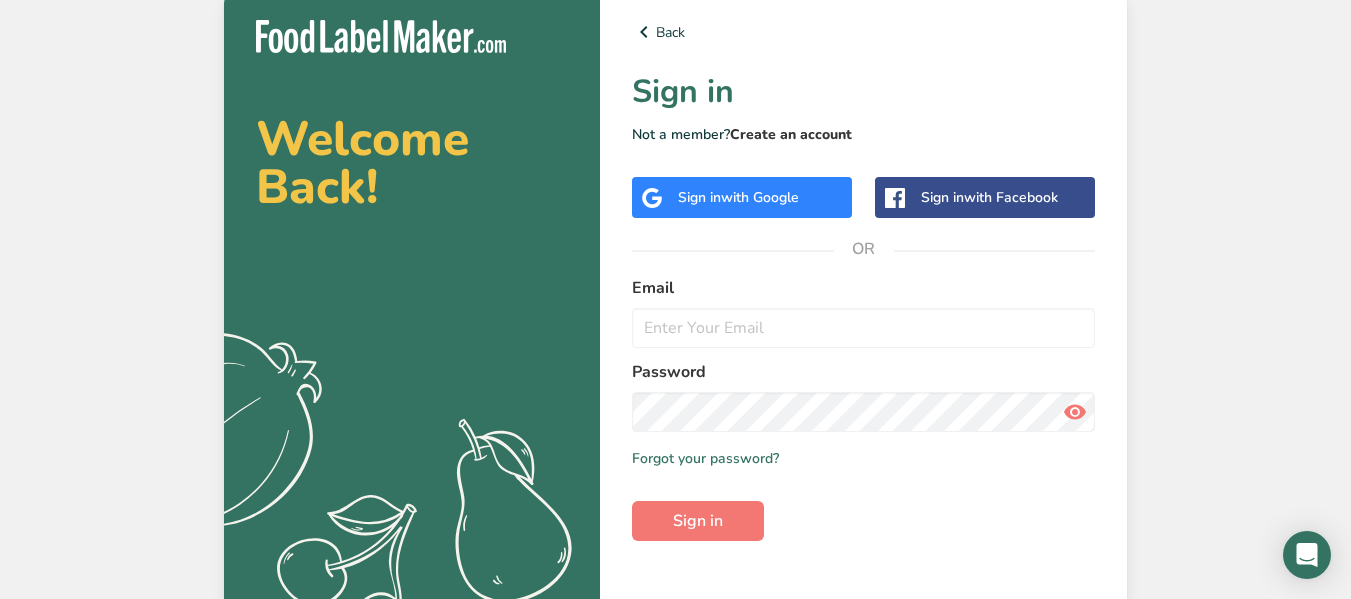 click on "Create an account" at bounding box center (791, 134) 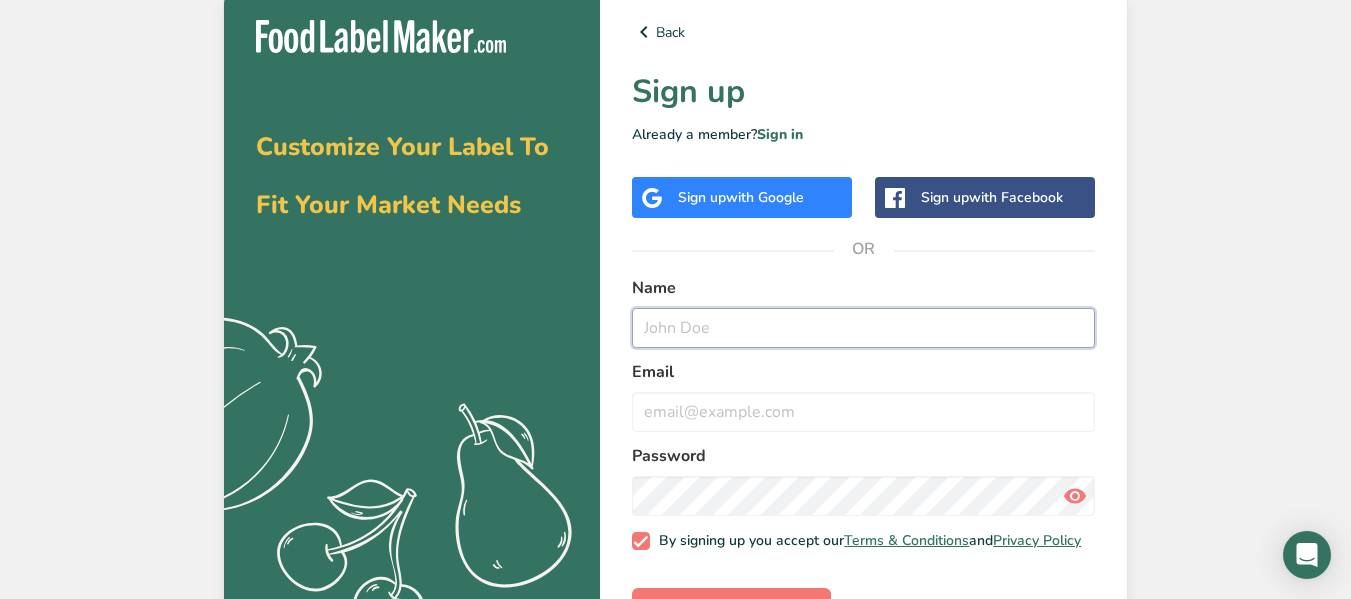 click at bounding box center (863, 328) 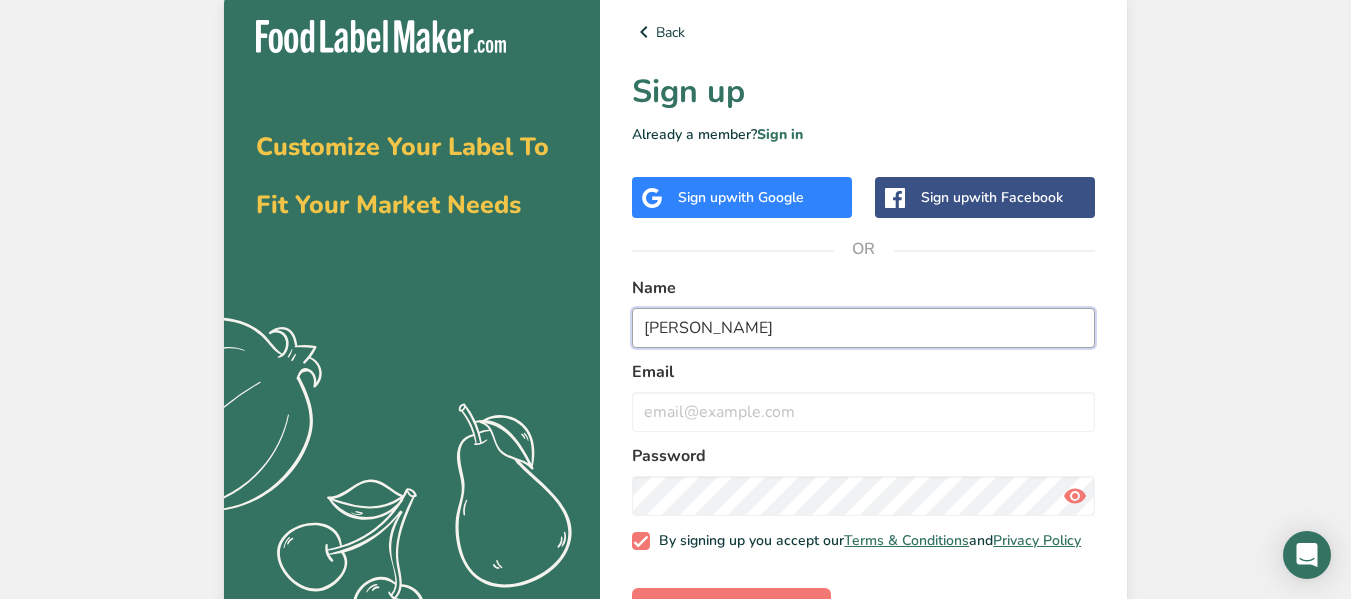 type on "Patricia Moon" 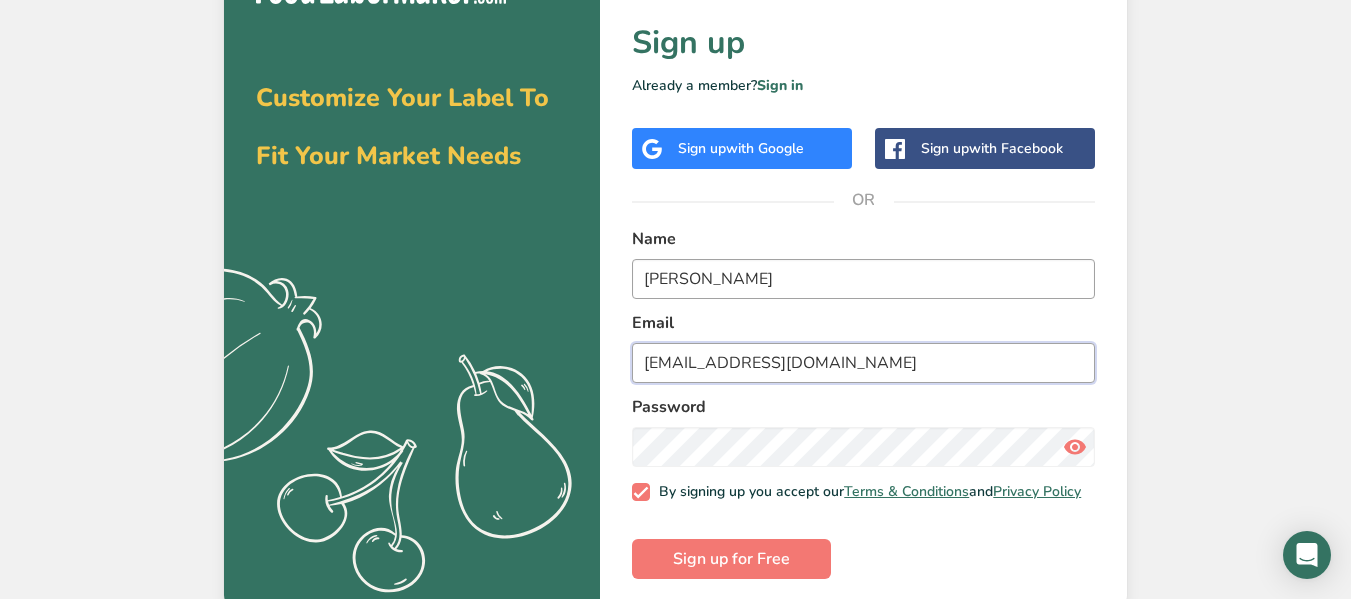 scroll, scrollTop: 72, scrollLeft: 0, axis: vertical 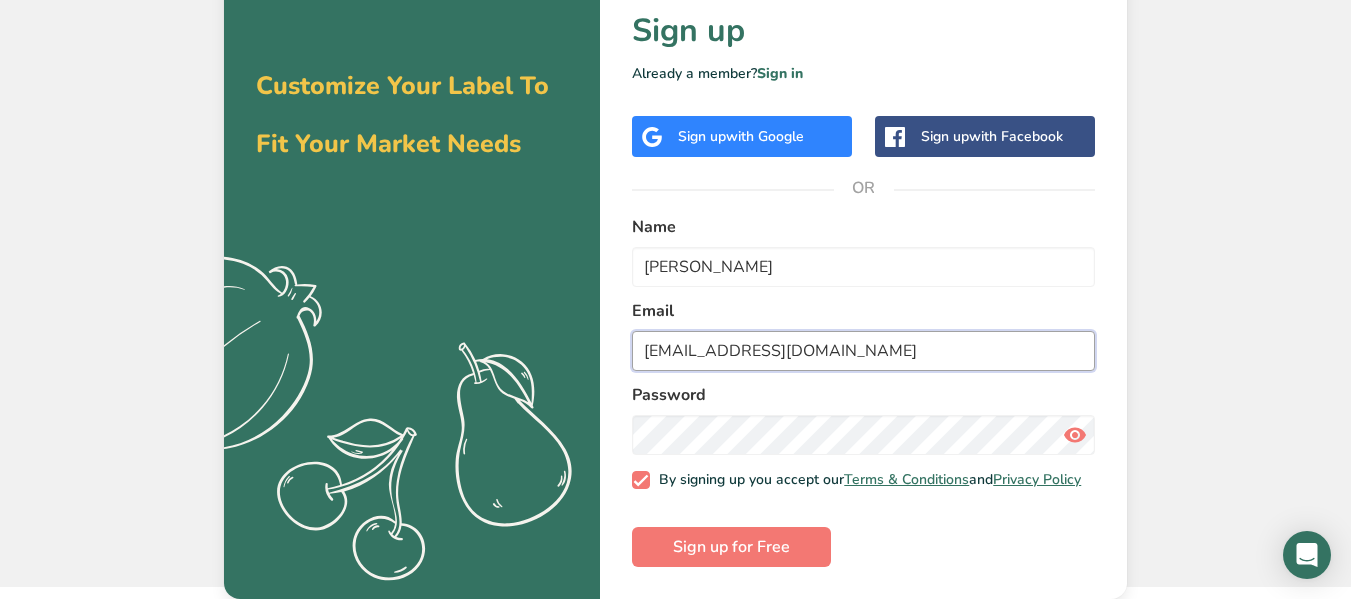 type on "lynnwaynemoon@gmail.com" 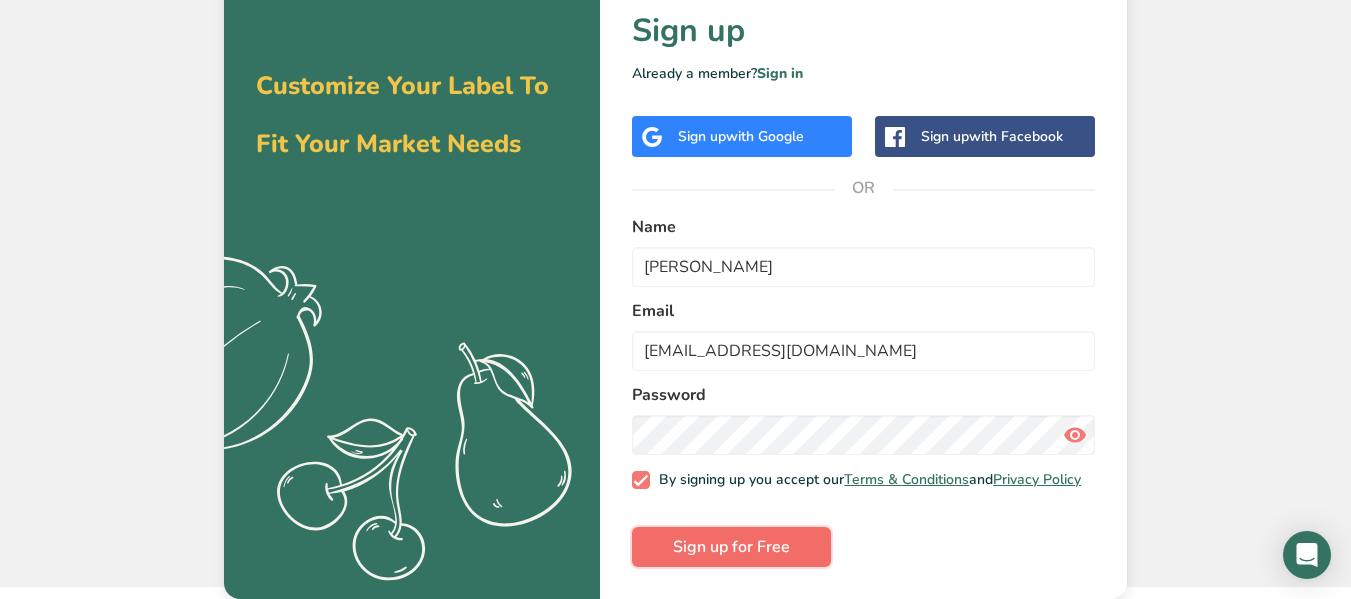 click on "Sign up for Free" at bounding box center [731, 547] 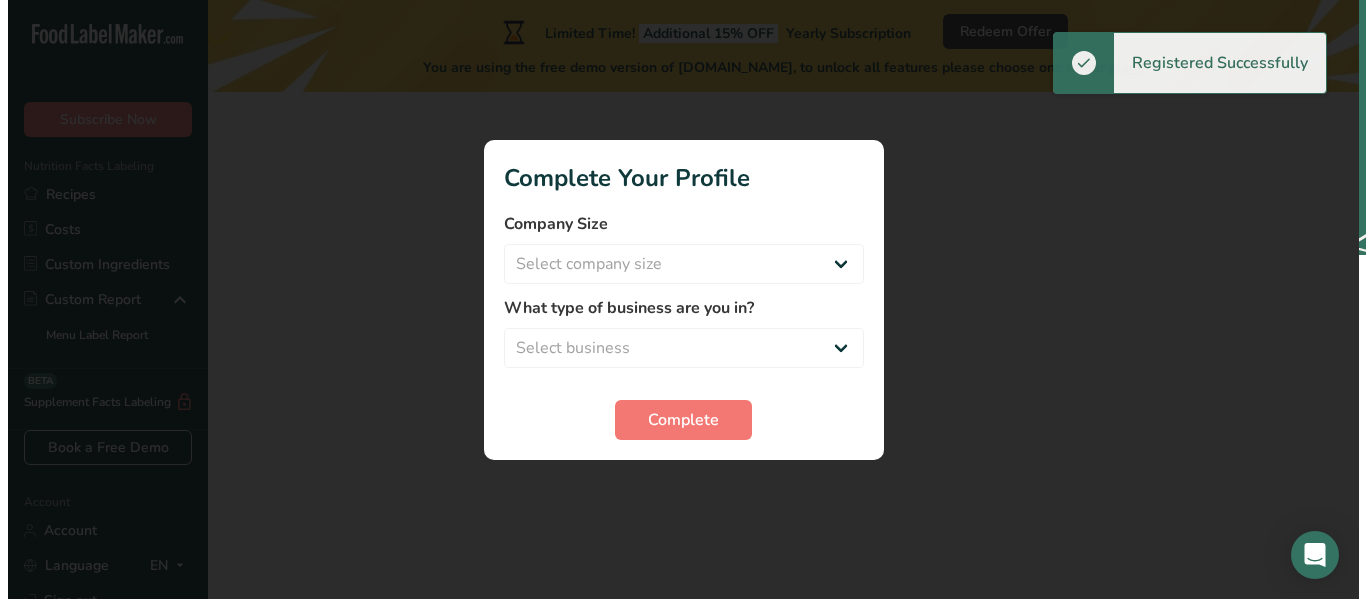 scroll, scrollTop: 0, scrollLeft: 0, axis: both 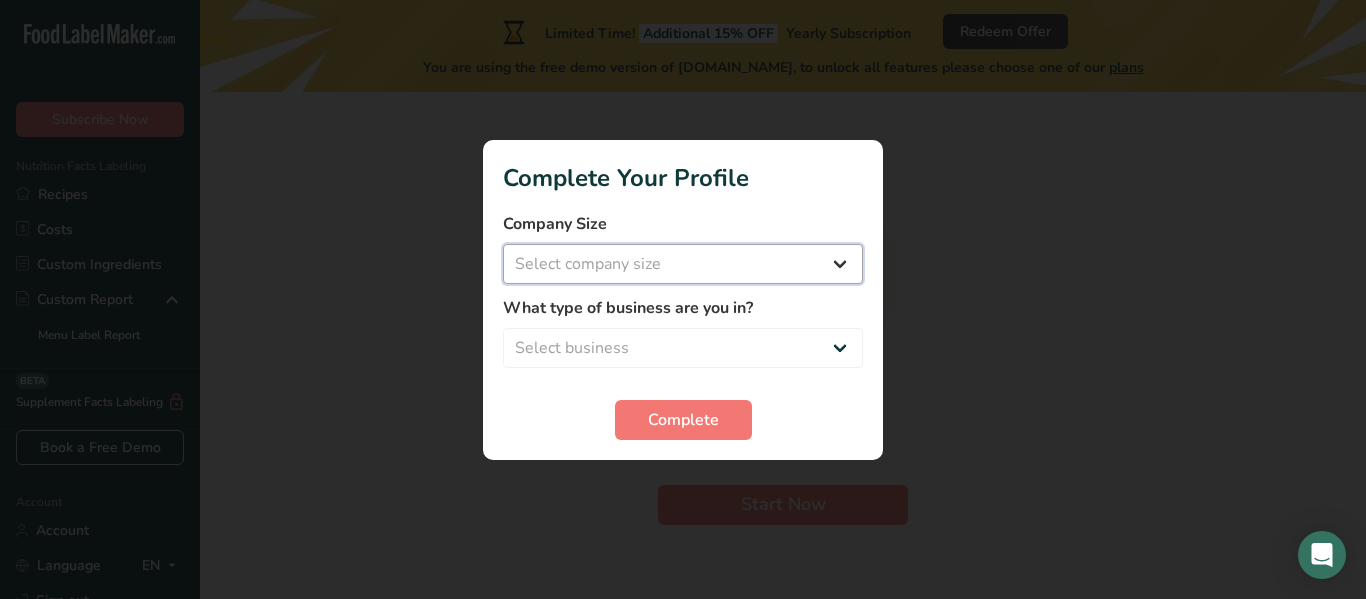 click on "Select company size
Fewer than 10 Employees
10 to 50 Employees
51 to 500 Employees
Over 500 Employees" at bounding box center [683, 264] 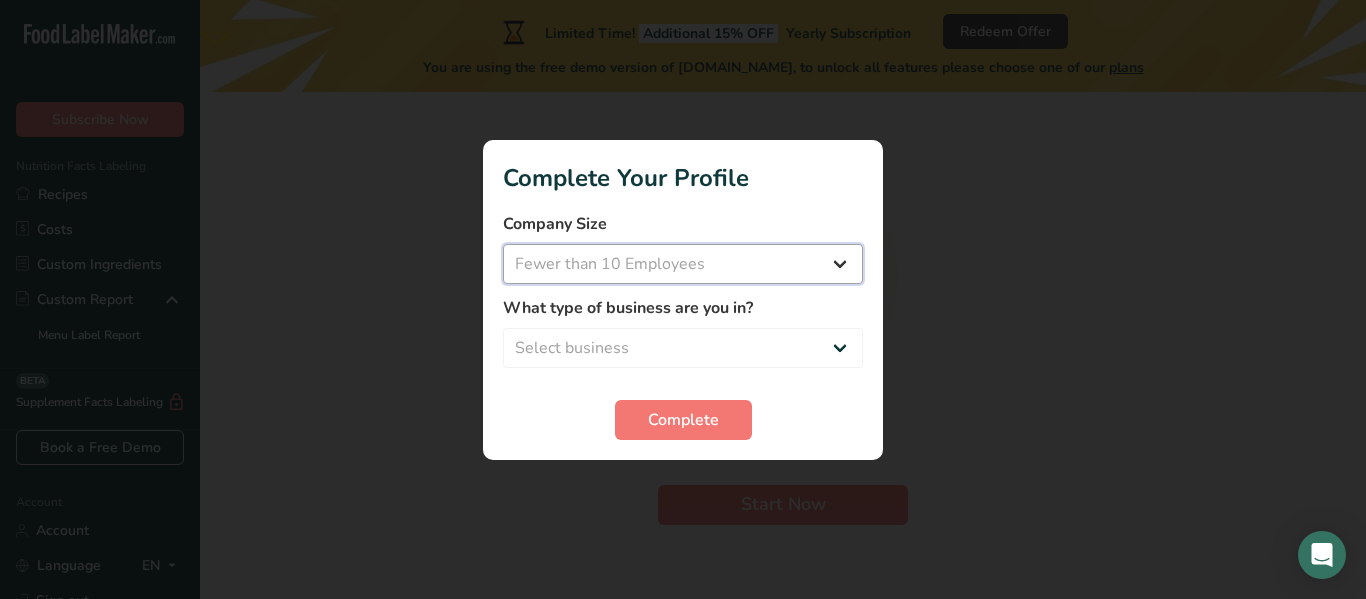 click on "Select company size
Fewer than 10 Employees
10 to 50 Employees
51 to 500 Employees
Over 500 Employees" at bounding box center [683, 264] 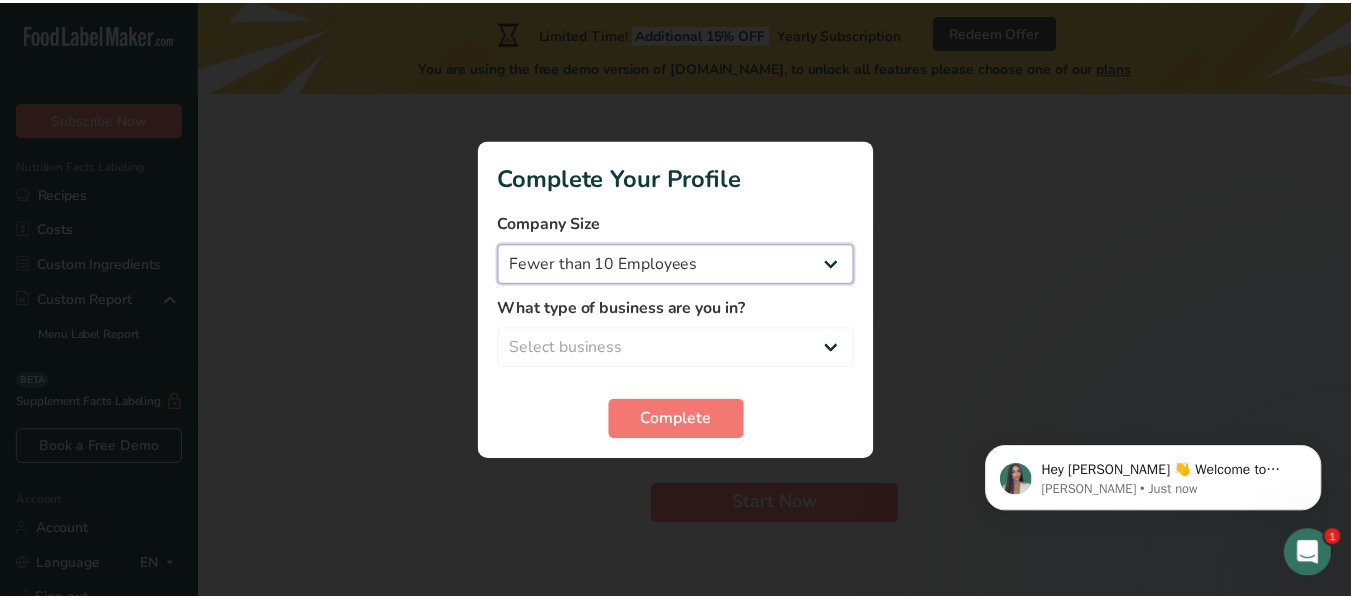 scroll, scrollTop: 0, scrollLeft: 0, axis: both 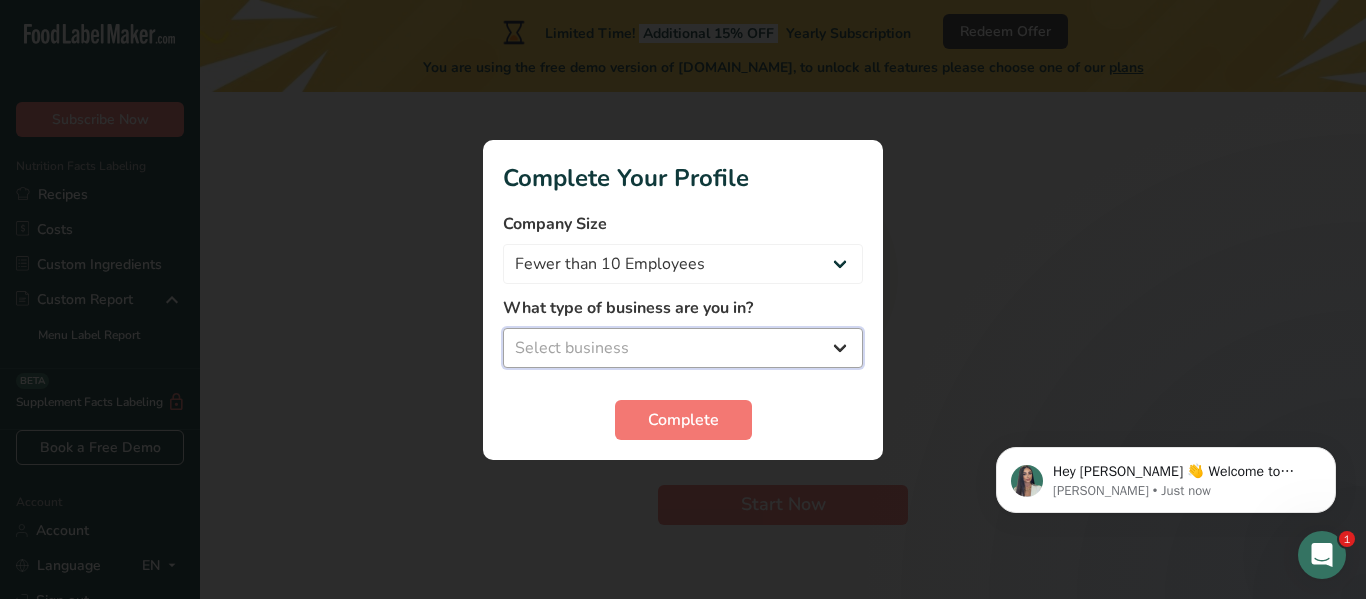 click on "Select business
Packaged Food Manufacturer
Restaurant & Cafe
Bakery
Meal Plans & Catering Company
Nutritionist
Food Blogger
Personal Trainer
Other" at bounding box center (683, 348) 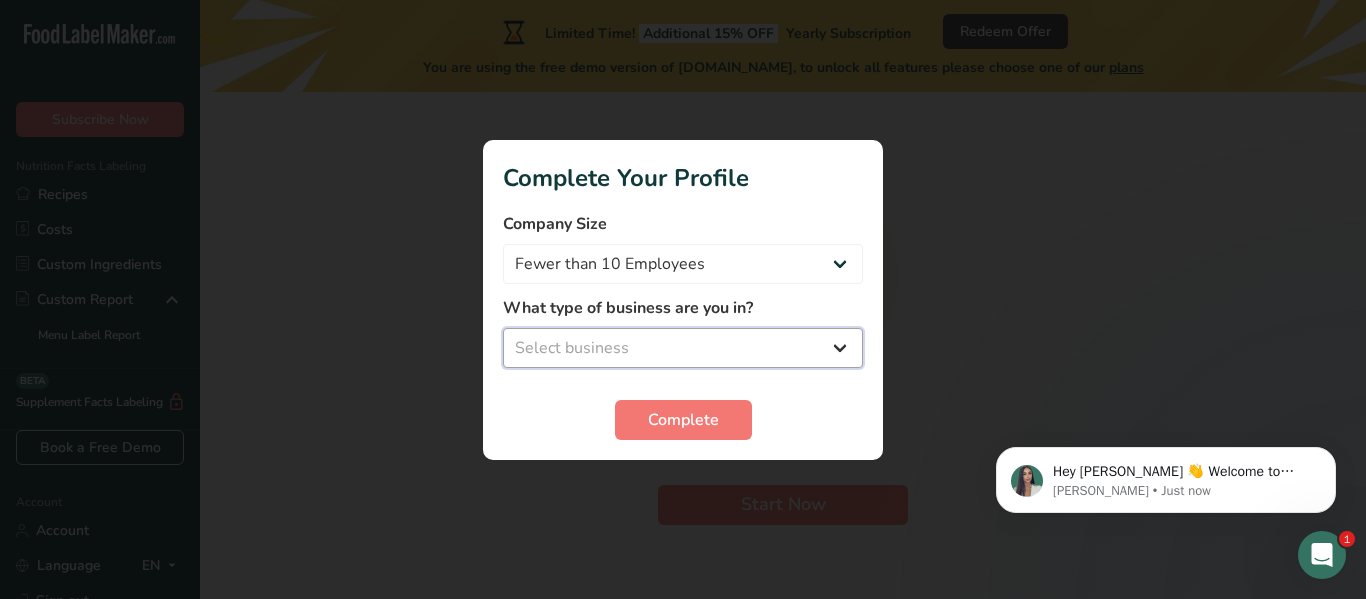 select on "3" 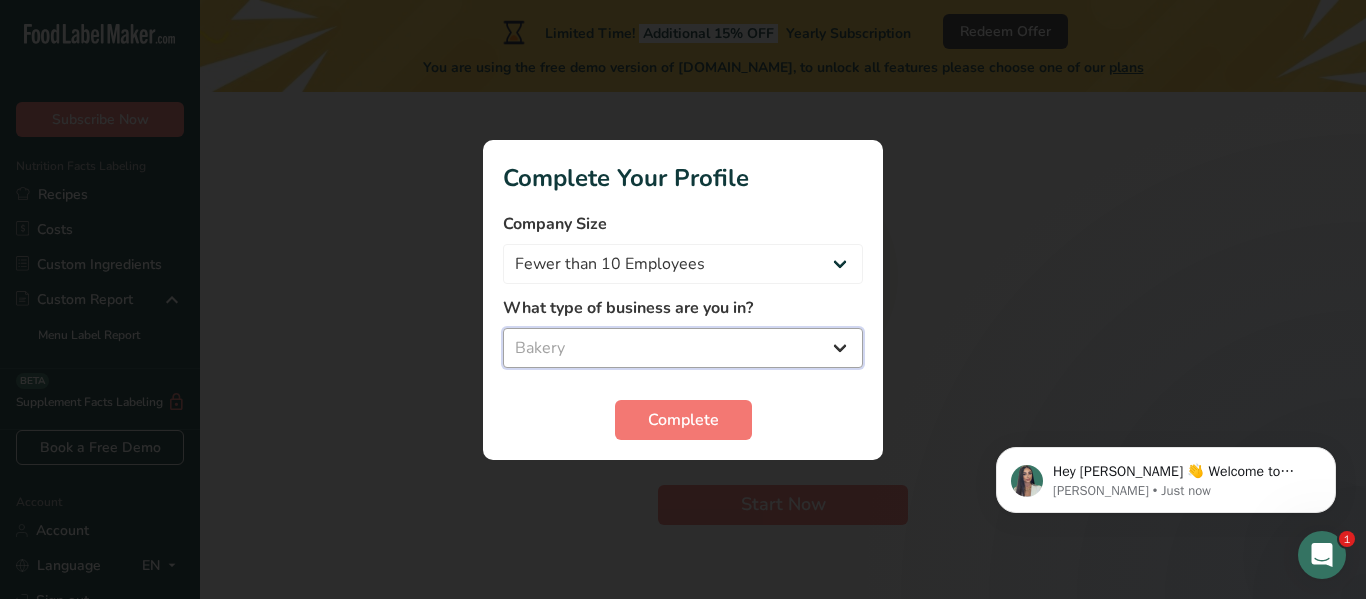 click on "Select business
Packaged Food Manufacturer
Restaurant & Cafe
Bakery
Meal Plans & Catering Company
Nutritionist
Food Blogger
Personal Trainer
Other" at bounding box center (683, 348) 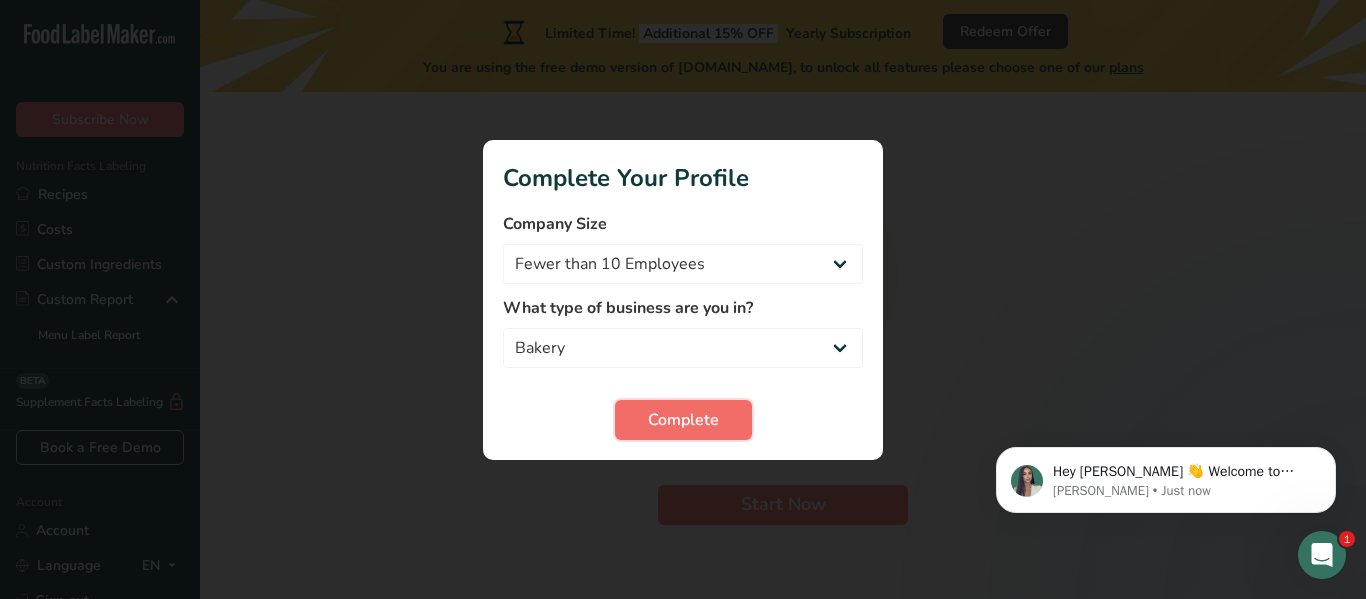 click on "Complete" at bounding box center [683, 420] 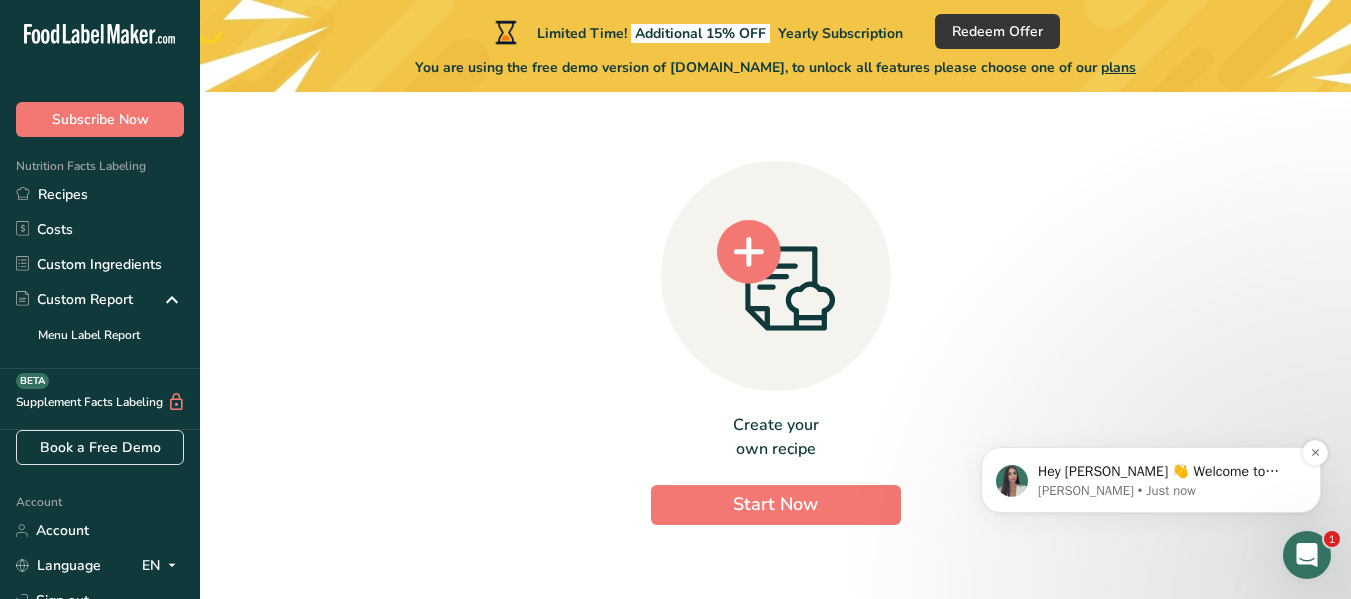 click on "Aya • Just now" at bounding box center [1167, 491] 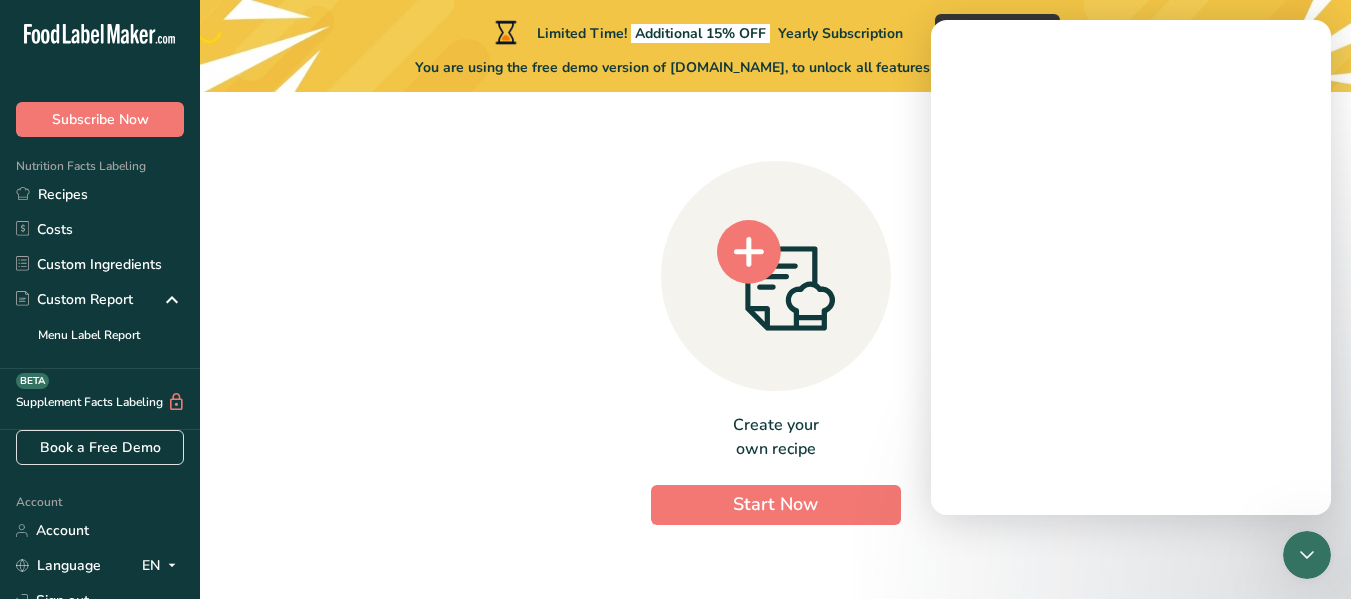 scroll, scrollTop: 0, scrollLeft: 0, axis: both 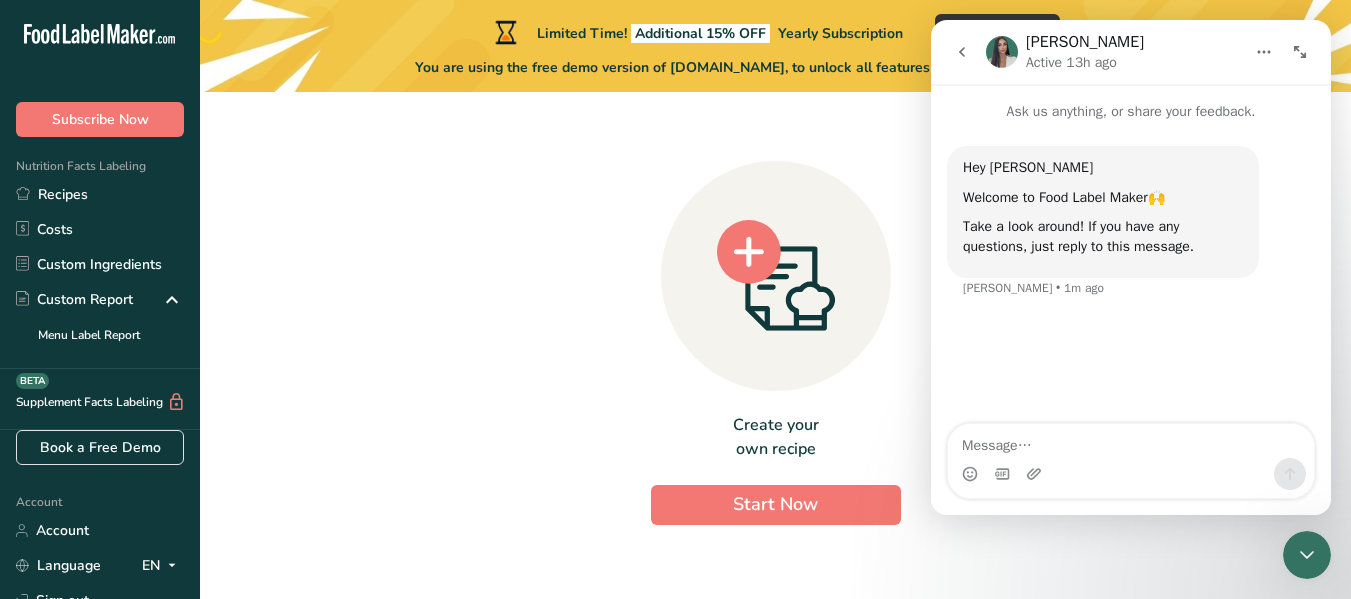 click on "Create your   own recipe
Start Now" at bounding box center (775, 337) 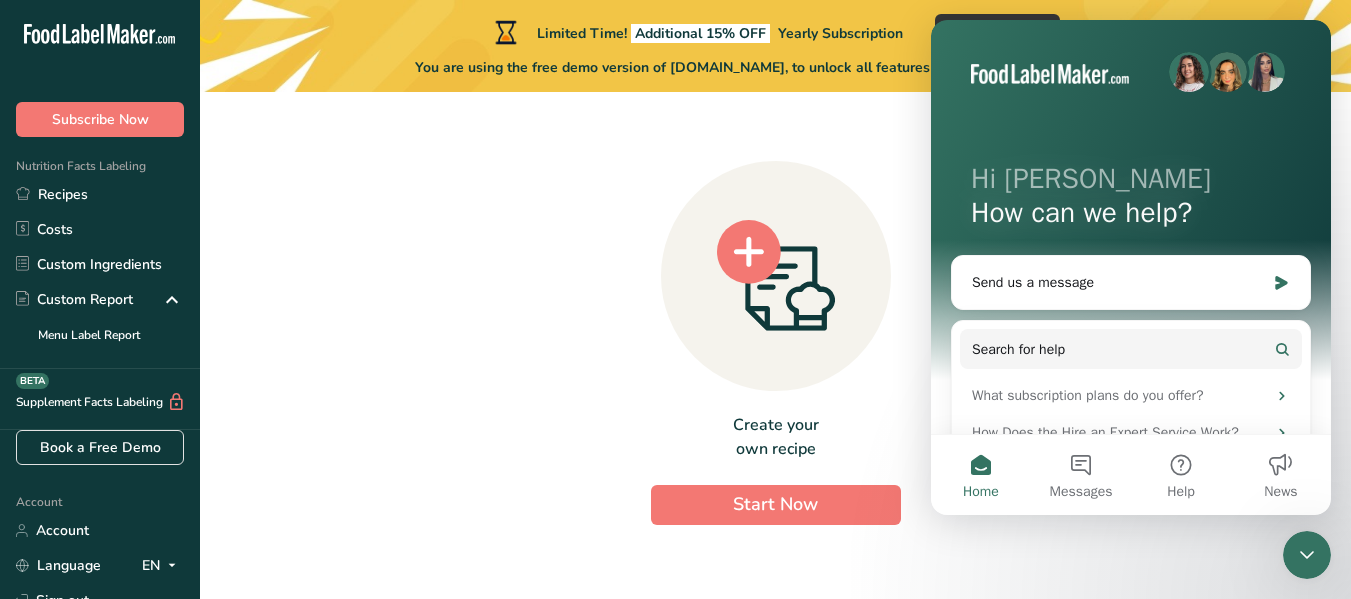 click 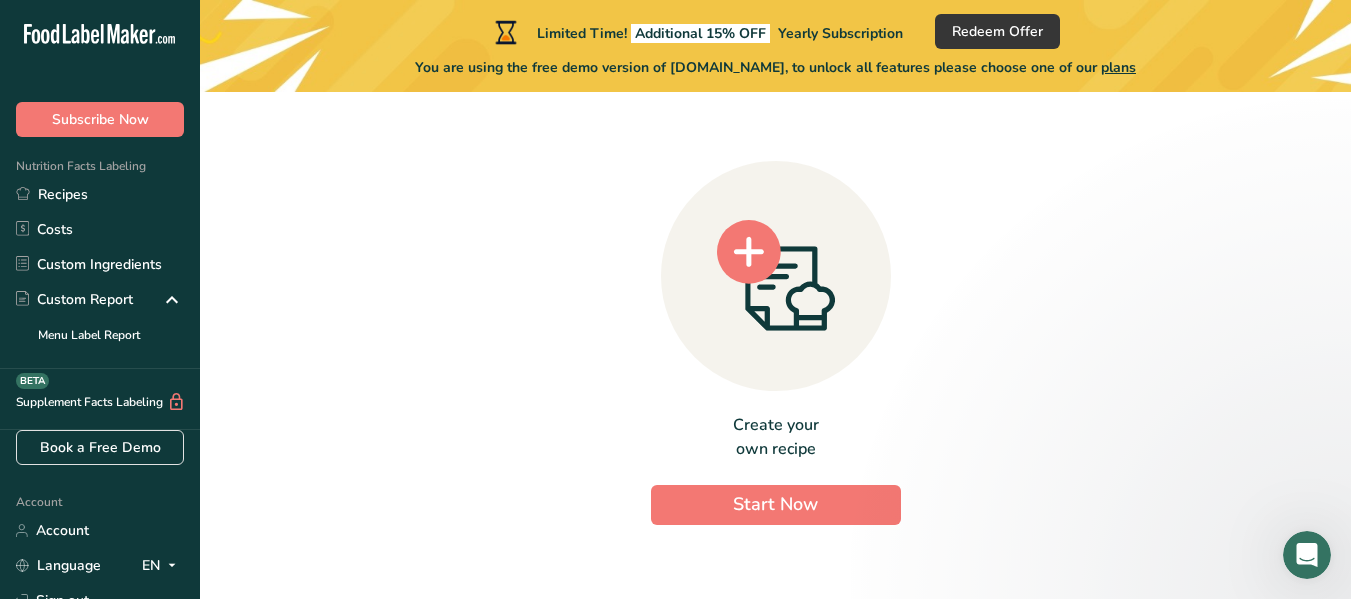 scroll, scrollTop: 0, scrollLeft: 0, axis: both 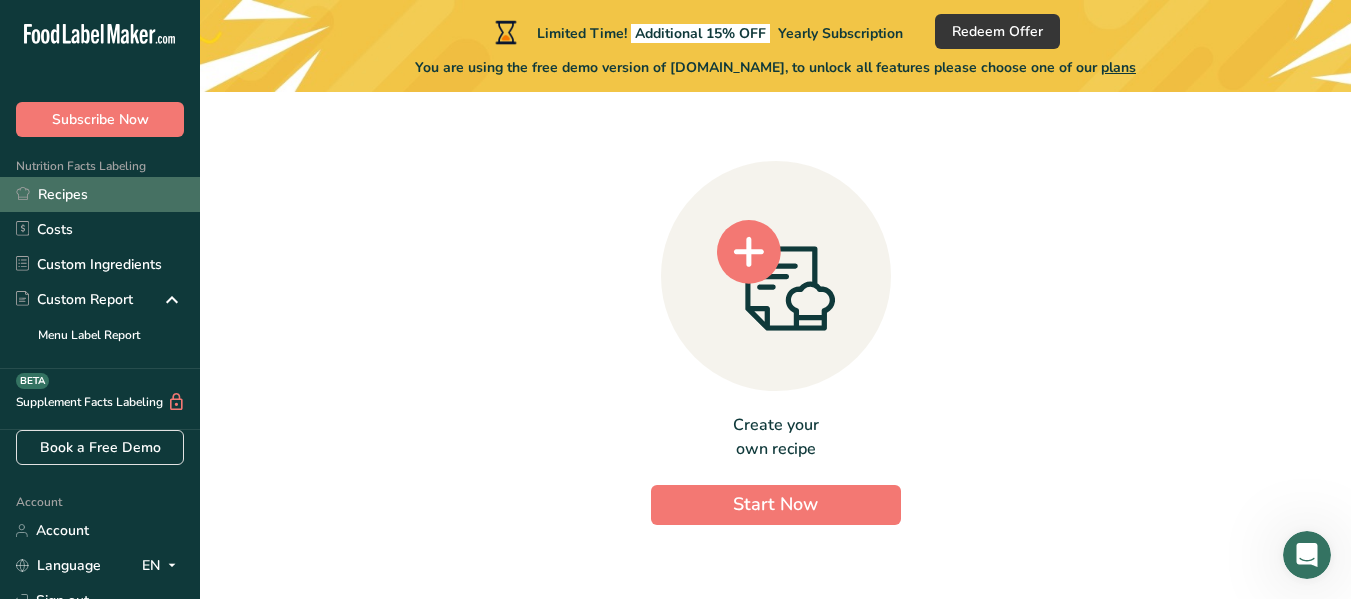 click on "Recipes" at bounding box center (100, 194) 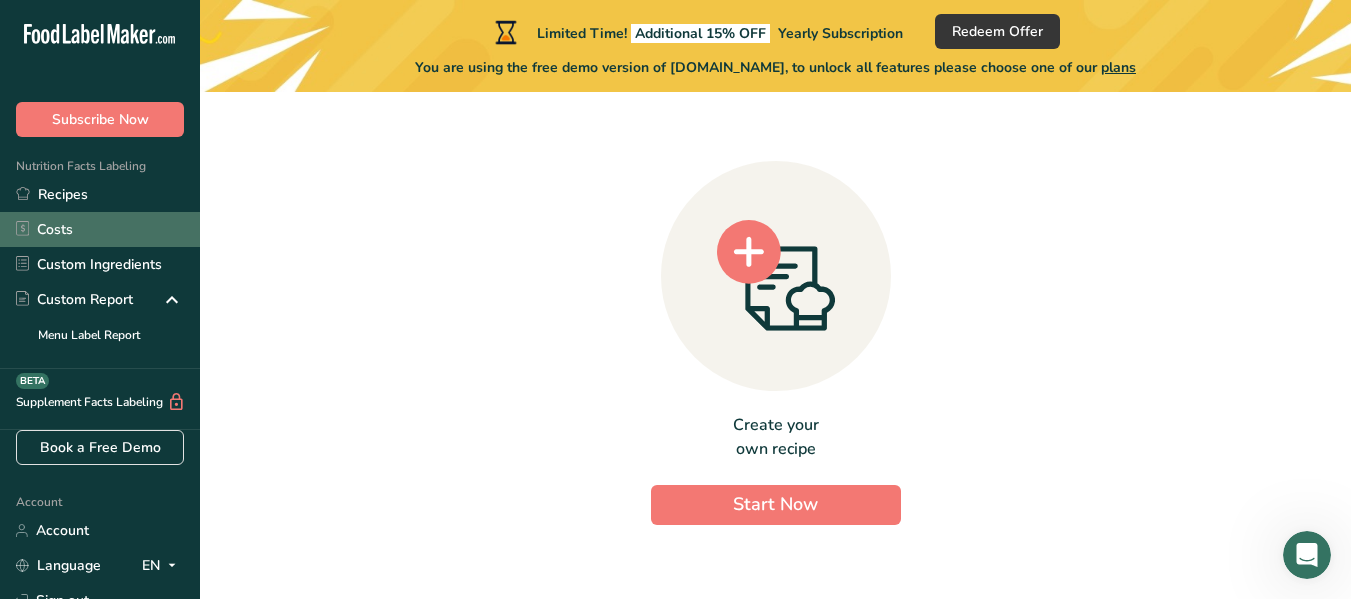 click on "Costs" at bounding box center [100, 229] 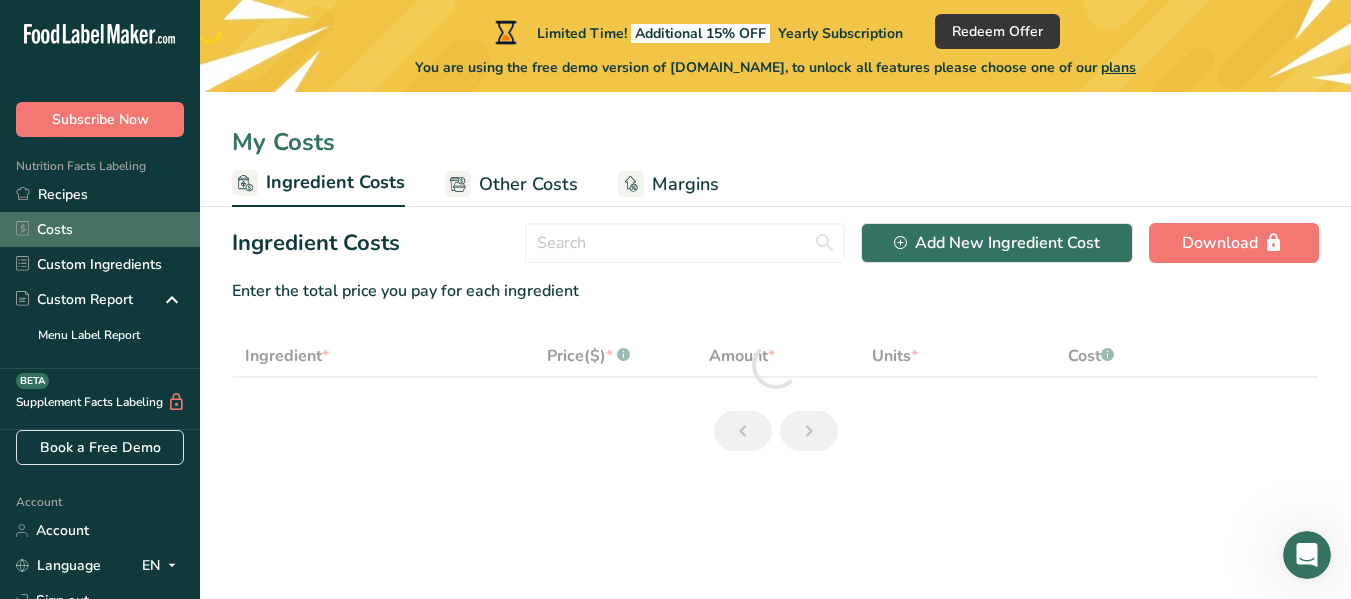 select on "1" 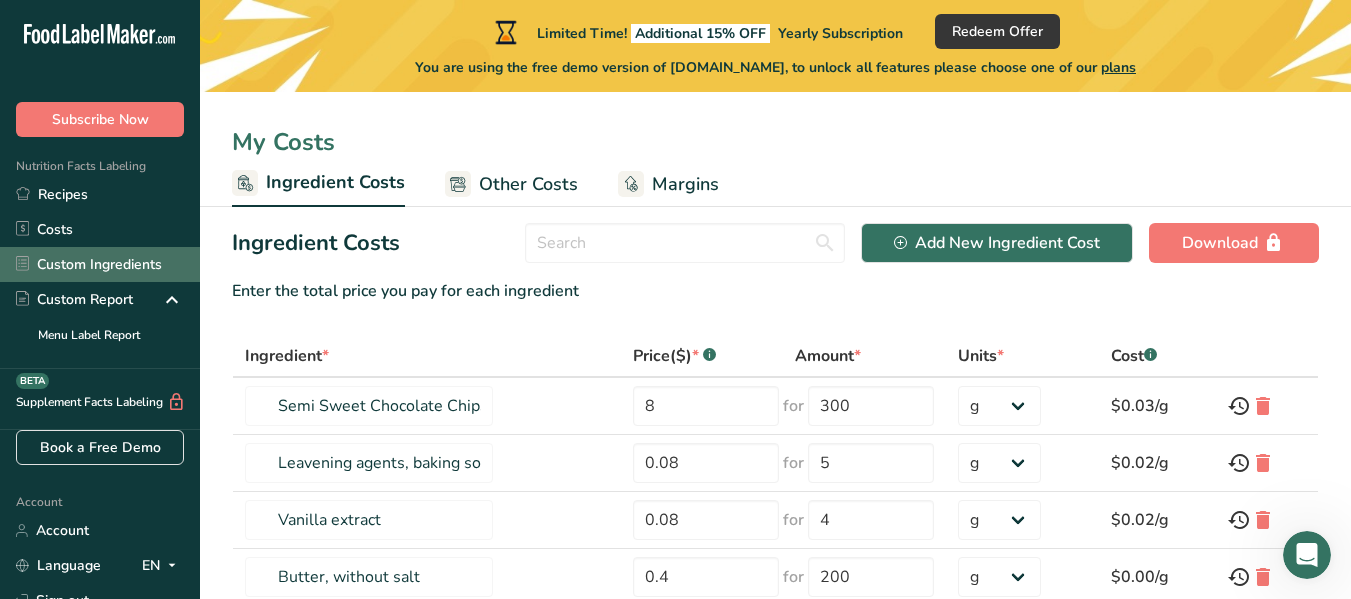 click on "Custom Ingredients" at bounding box center [100, 264] 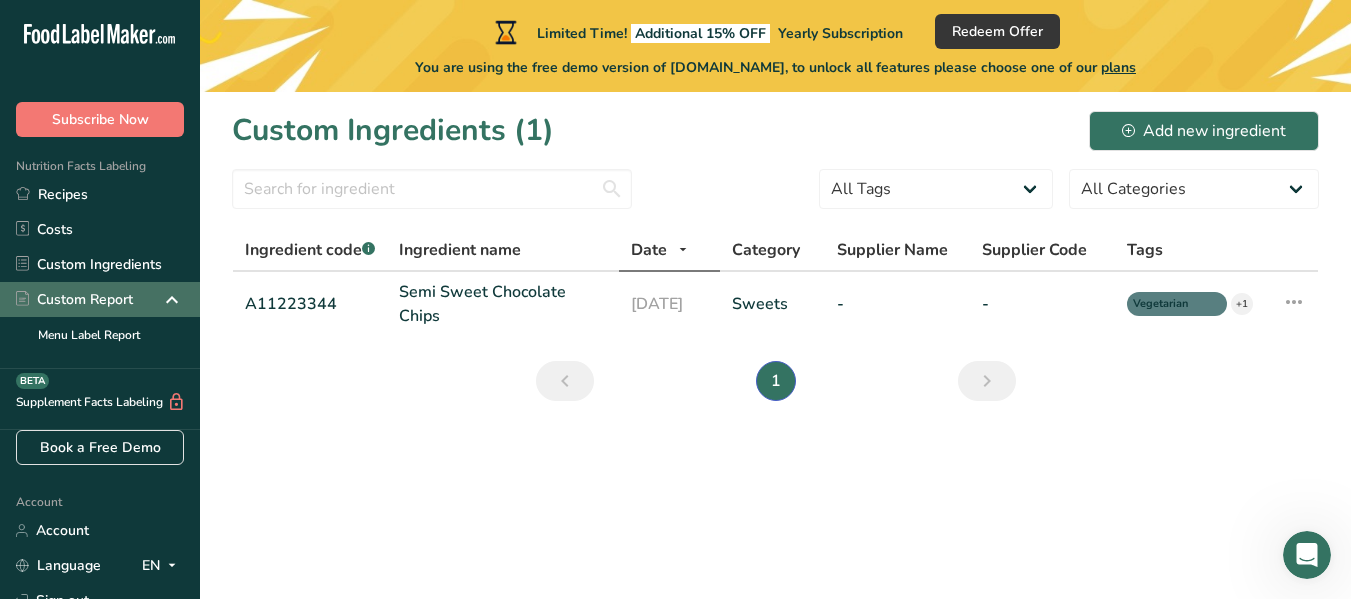 click on "Custom Report" at bounding box center (74, 299) 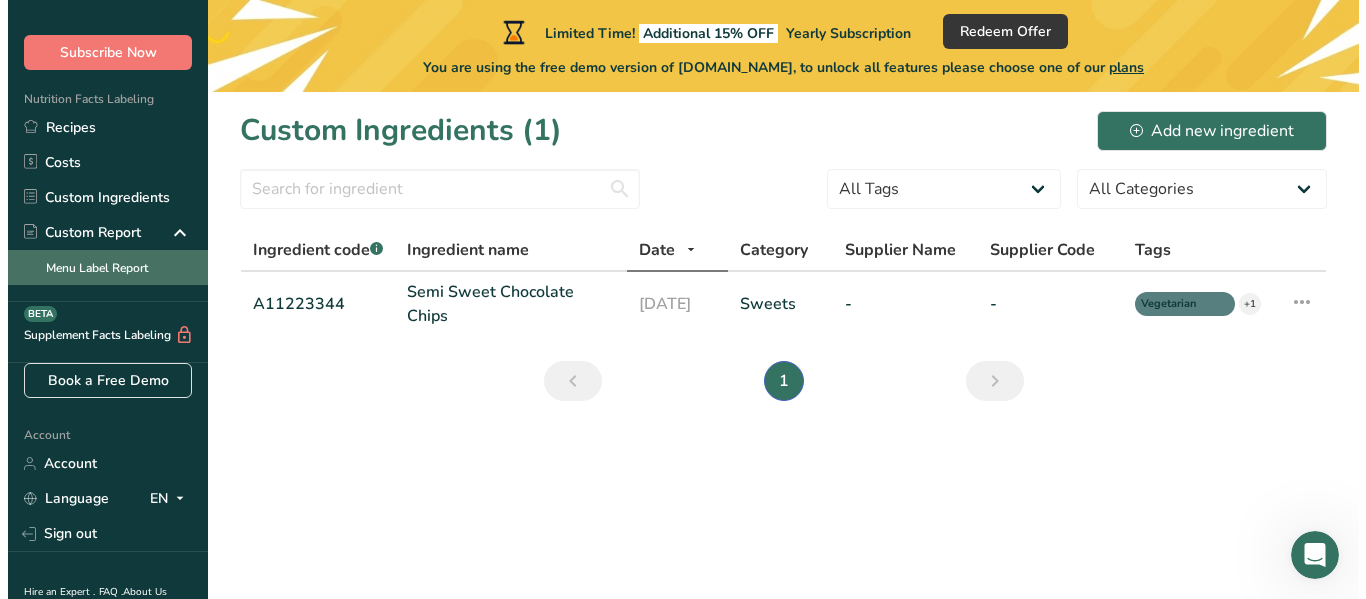 scroll, scrollTop: 64, scrollLeft: 0, axis: vertical 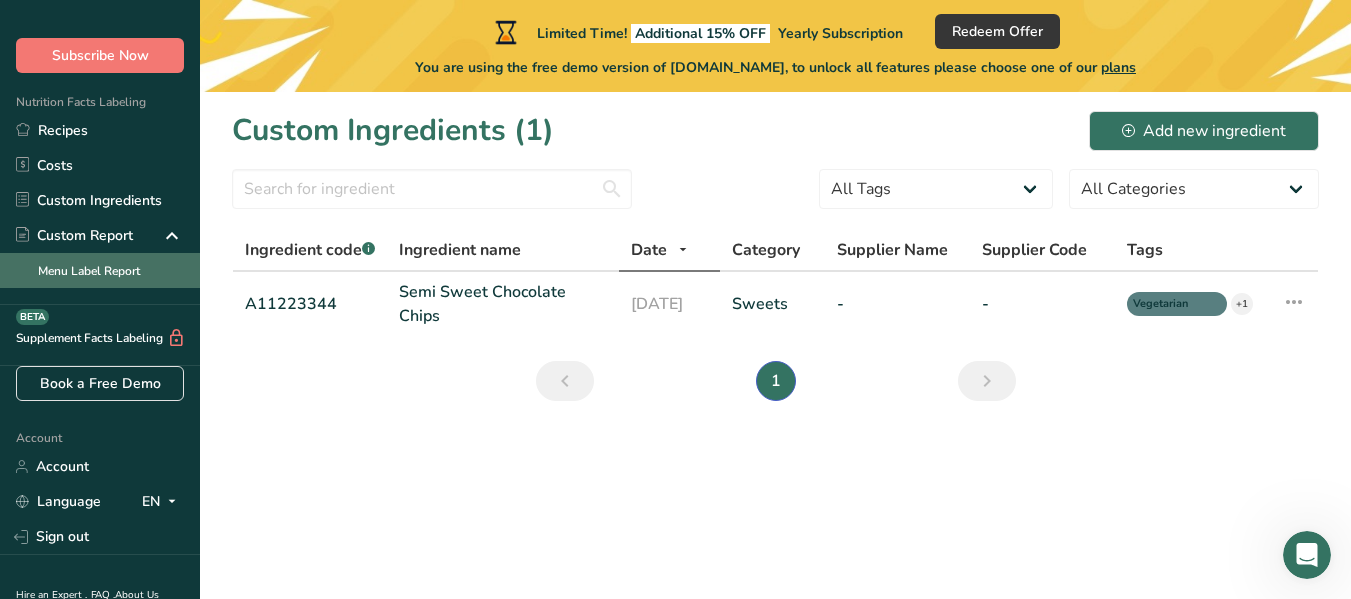 click on "Menu Label Report" at bounding box center (100, 270) 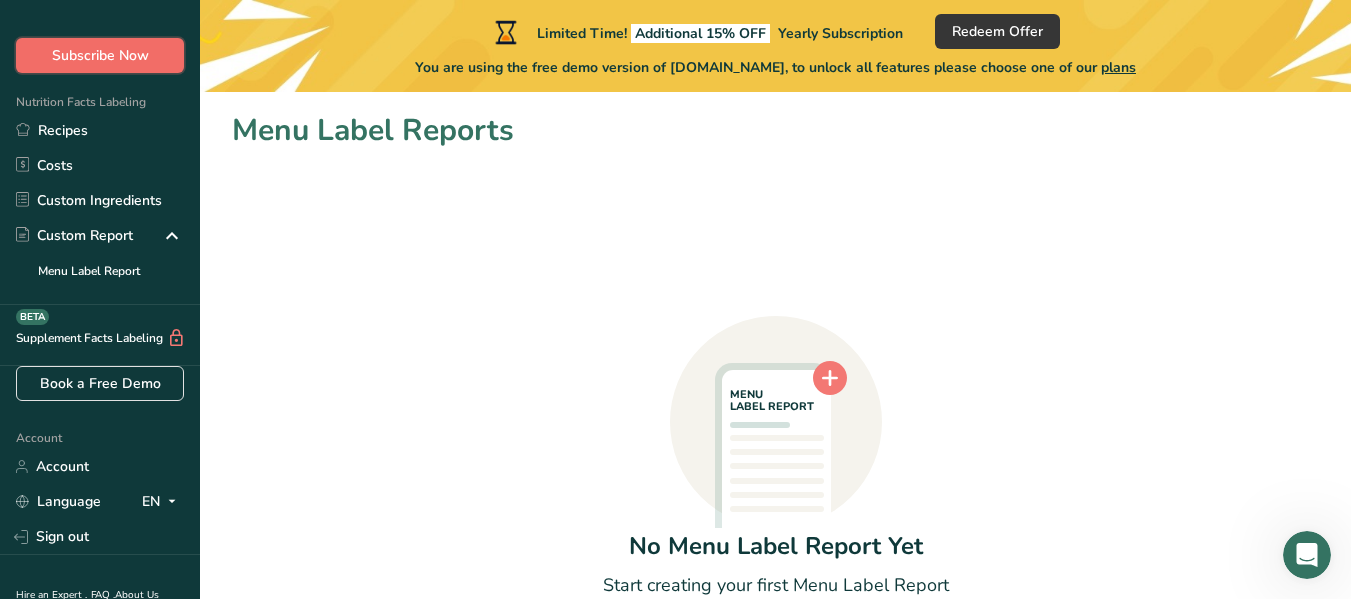 click on "Subscribe Now" at bounding box center (100, 55) 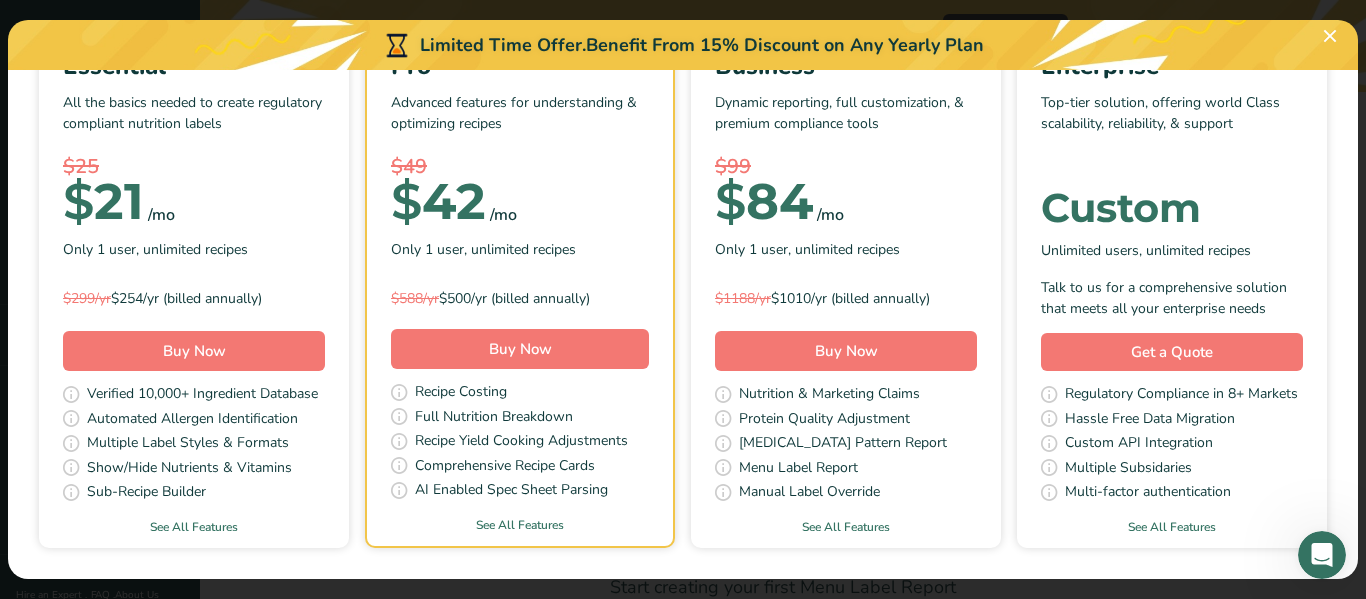 scroll, scrollTop: 206, scrollLeft: 0, axis: vertical 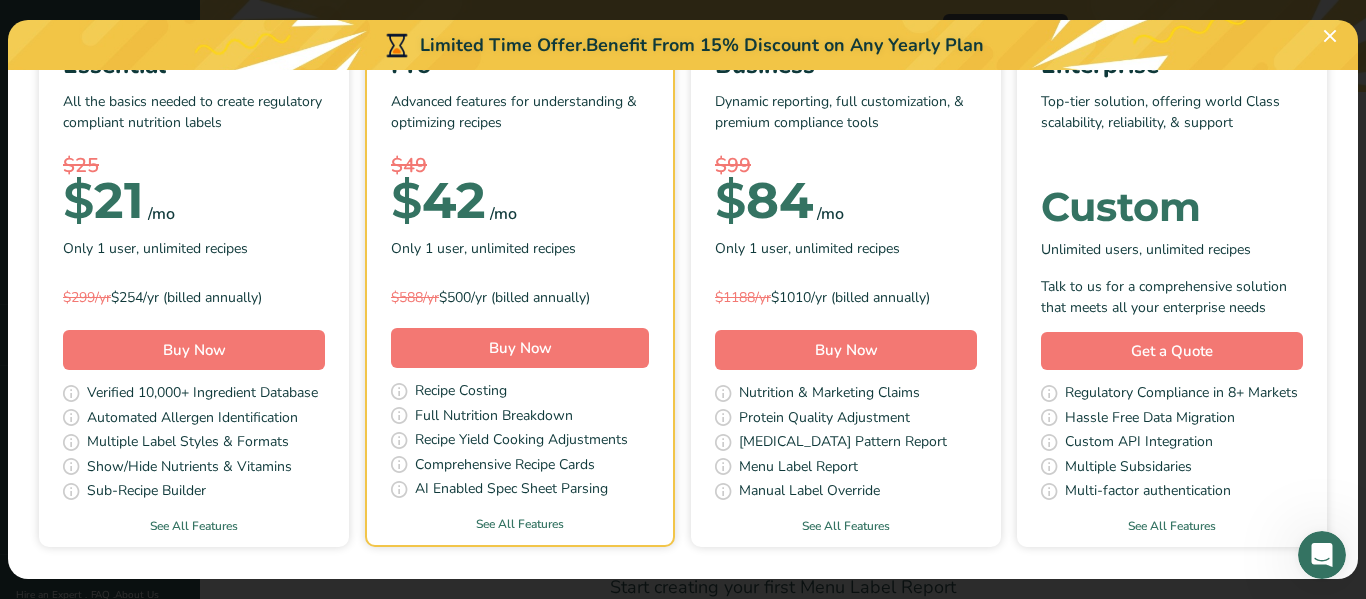 click on "$ 21
/mo" at bounding box center [194, 201] 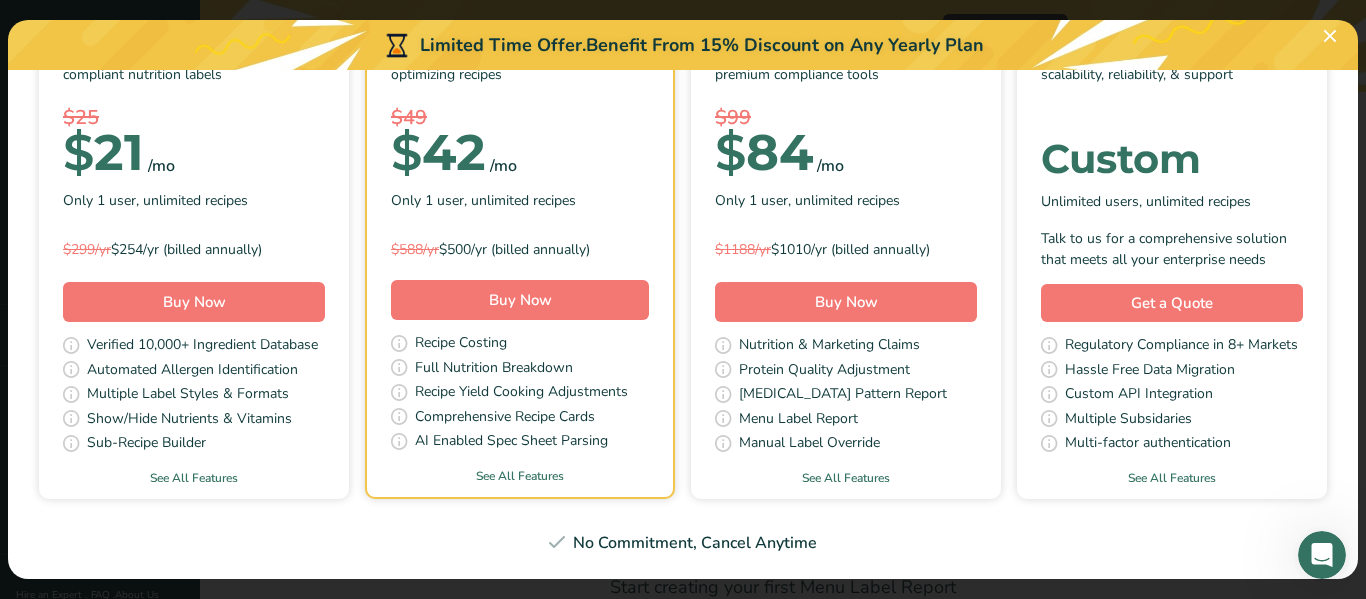 scroll, scrollTop: 279, scrollLeft: 0, axis: vertical 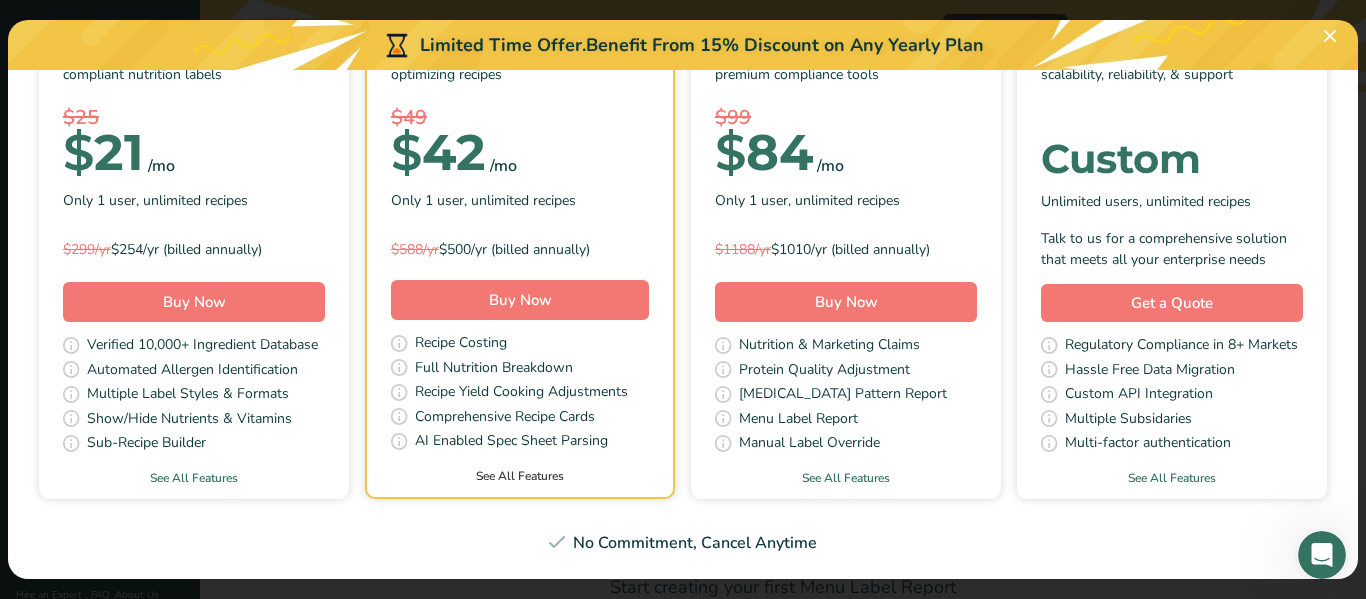 click on "See All Features" at bounding box center (520, 476) 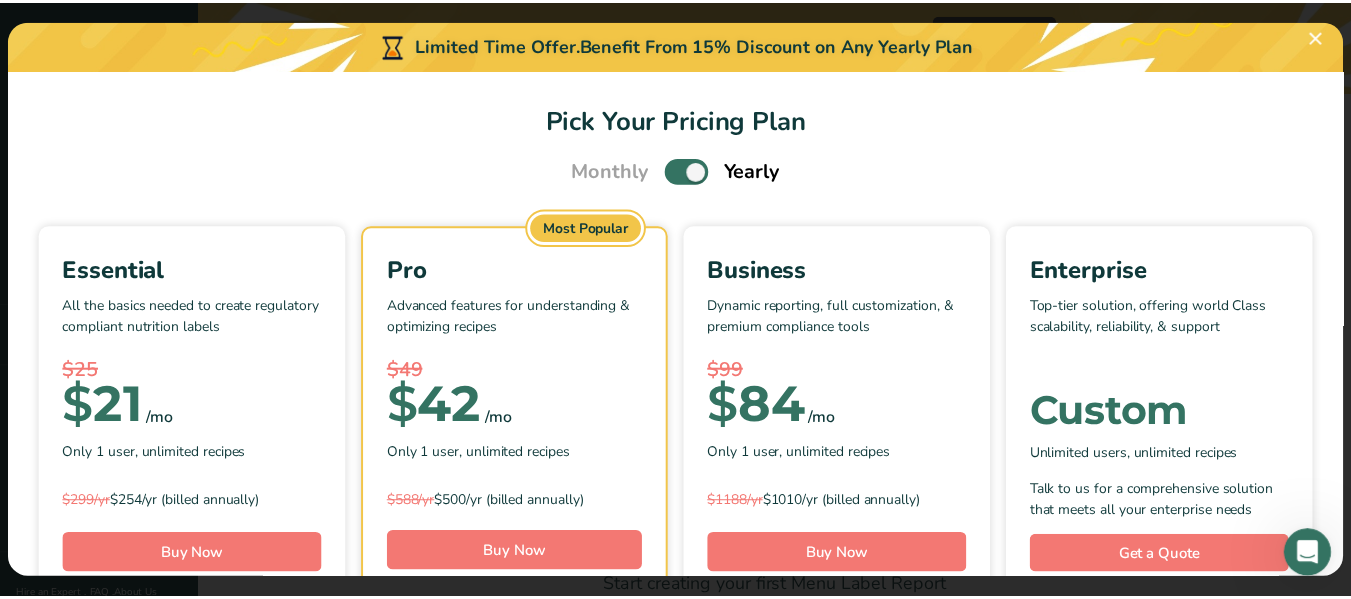 scroll, scrollTop: 0, scrollLeft: 0, axis: both 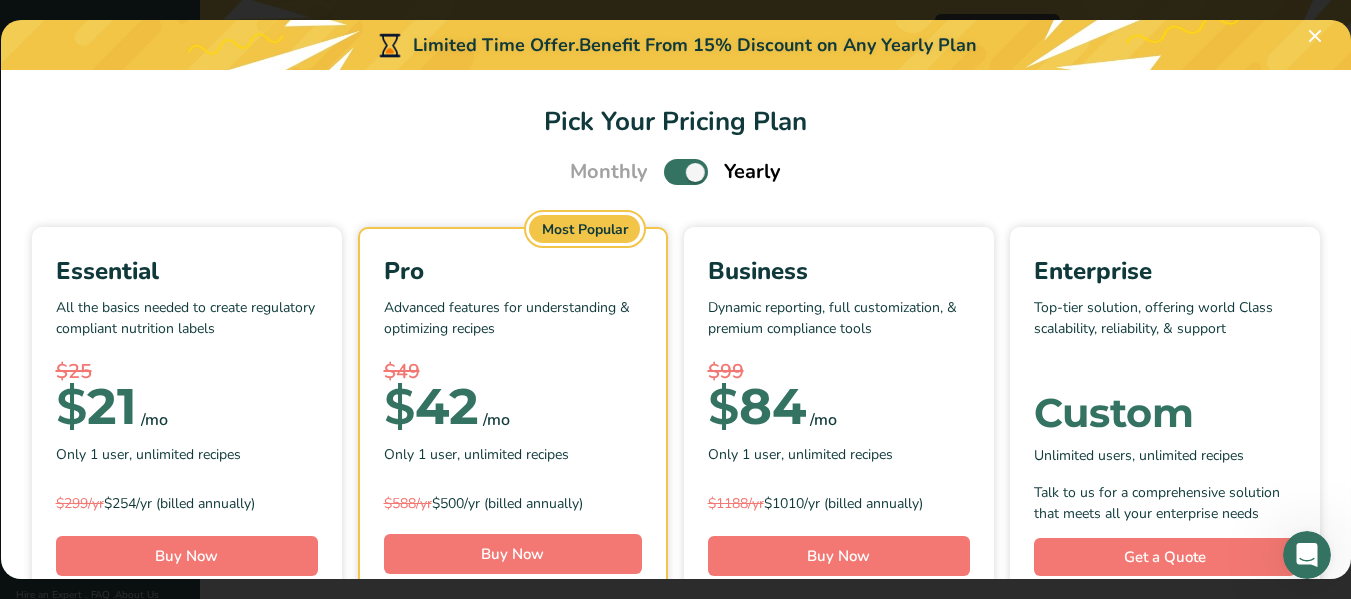 select on "1" 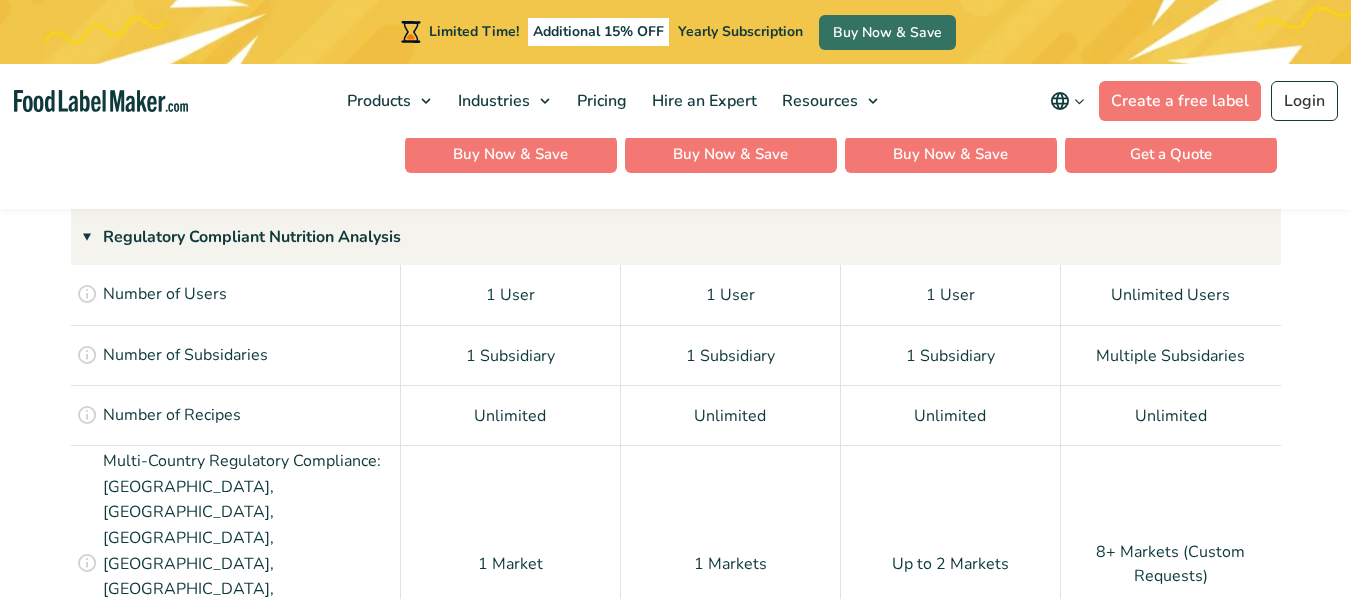 scroll, scrollTop: 1731, scrollLeft: 0, axis: vertical 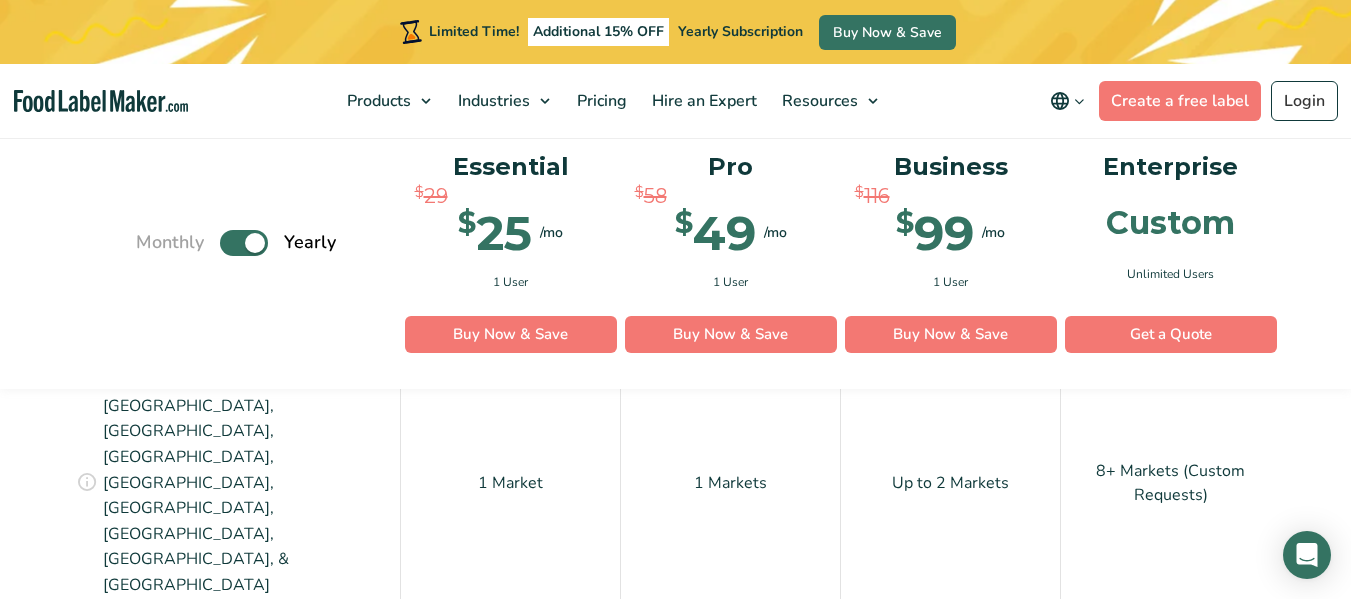 click on "1 Markets" at bounding box center [731, 482] 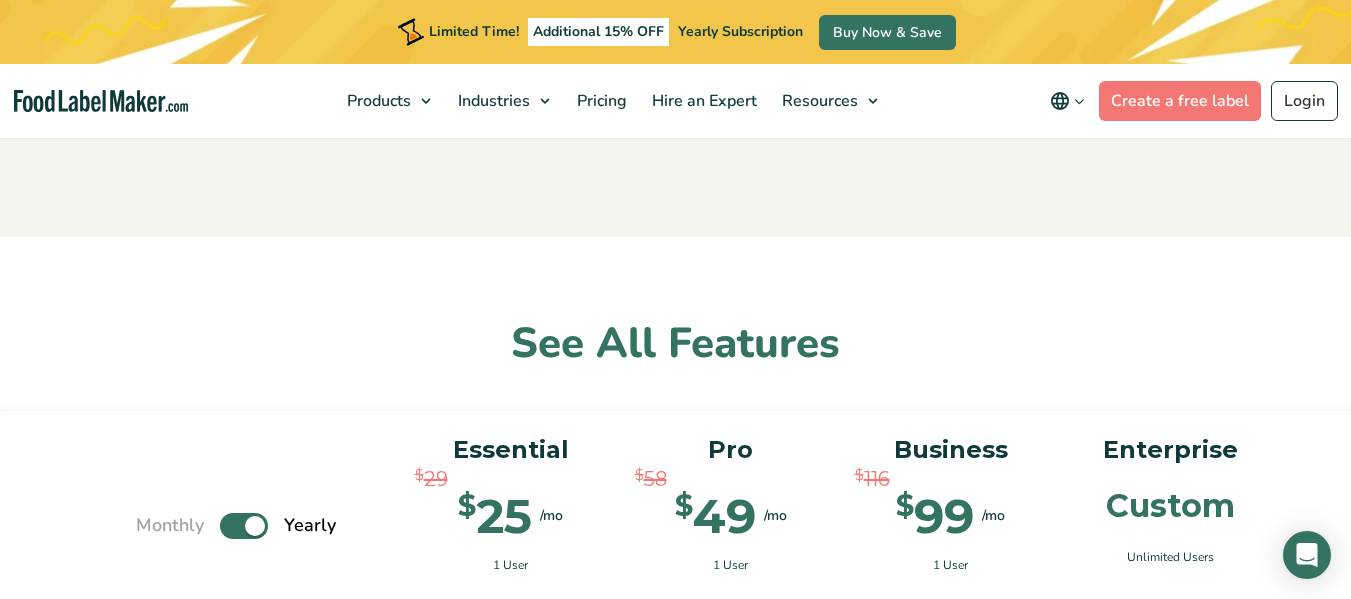 scroll, scrollTop: 1267, scrollLeft: 0, axis: vertical 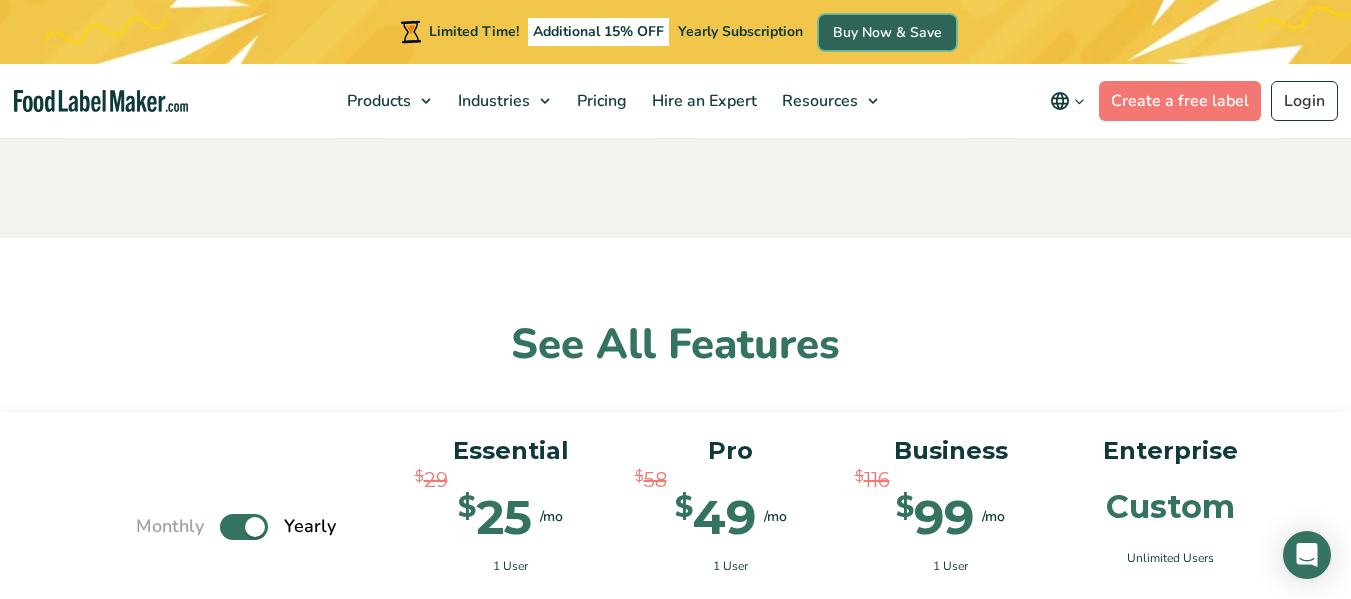 click on "Buy Now & Save" at bounding box center (887, 32) 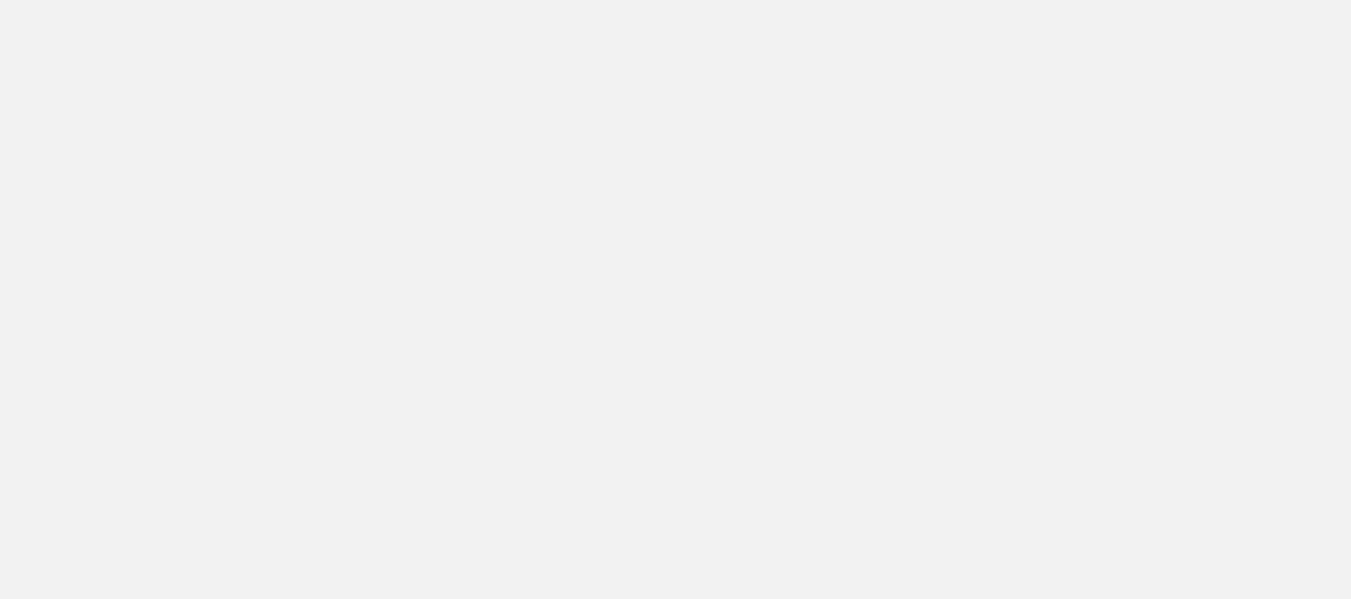 scroll, scrollTop: 0, scrollLeft: 0, axis: both 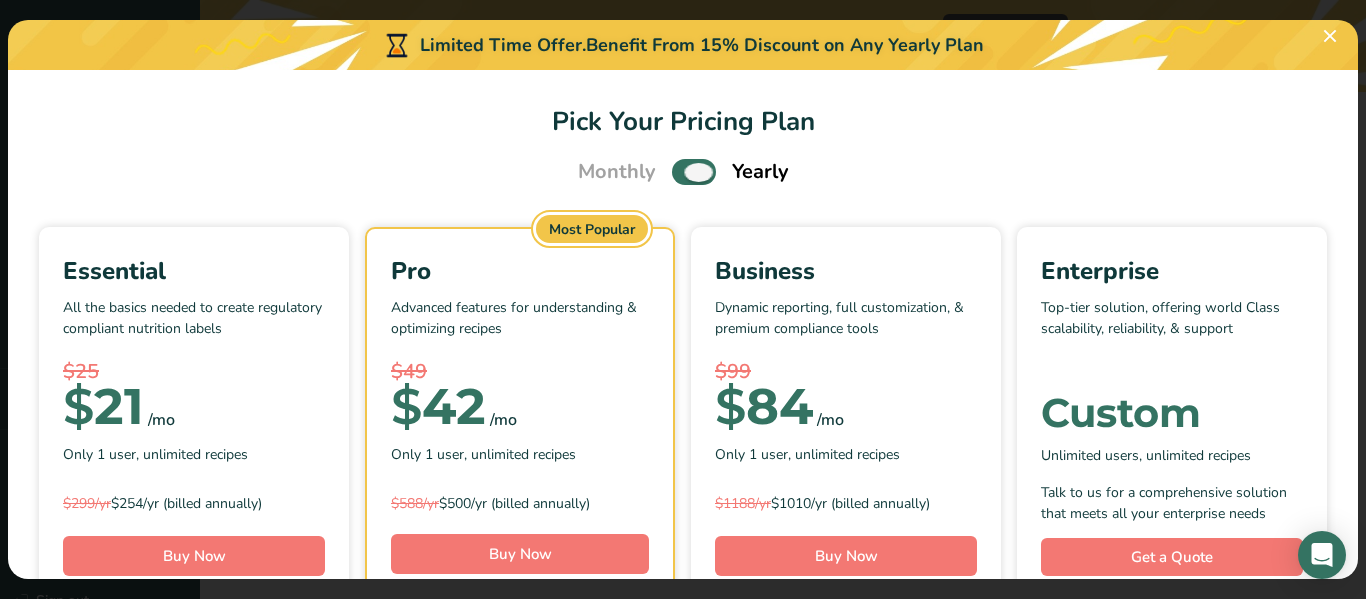 click at bounding box center [694, 171] 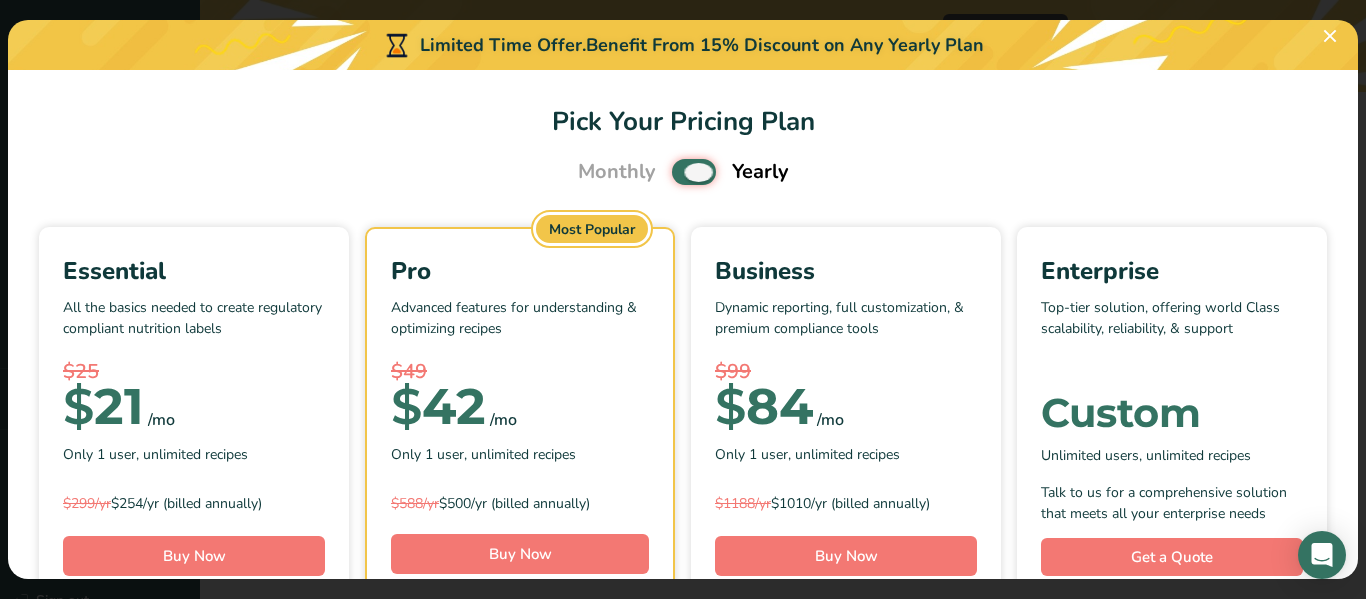 click at bounding box center (678, 172) 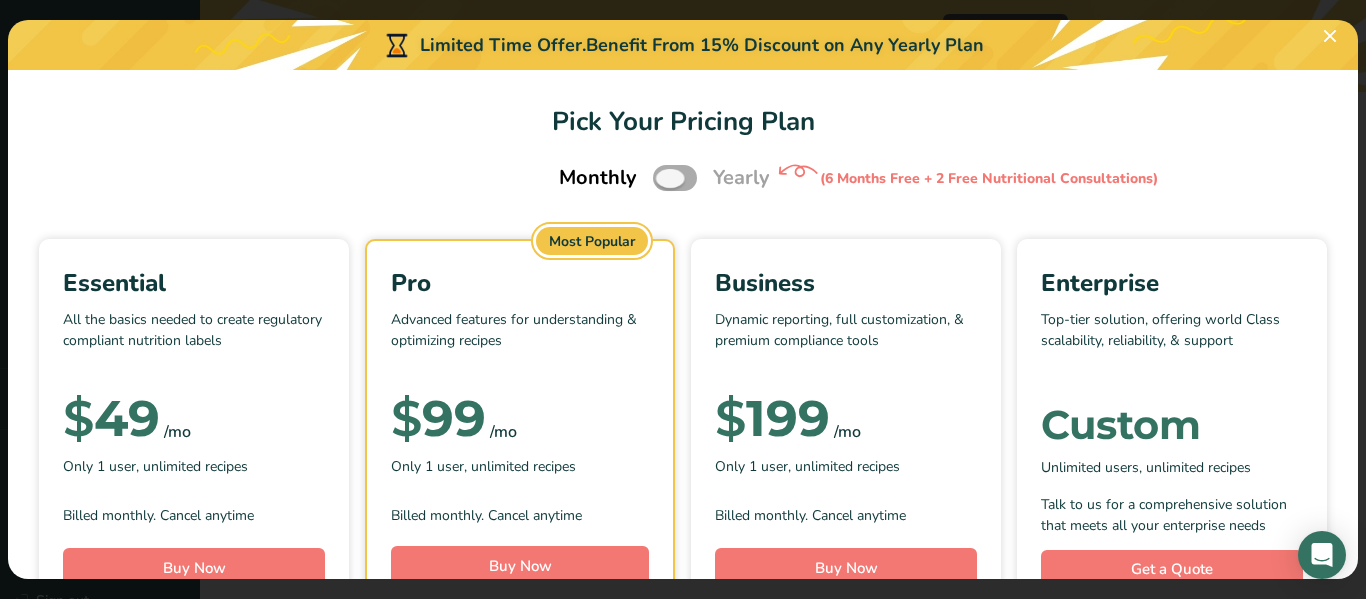 click at bounding box center (675, 177) 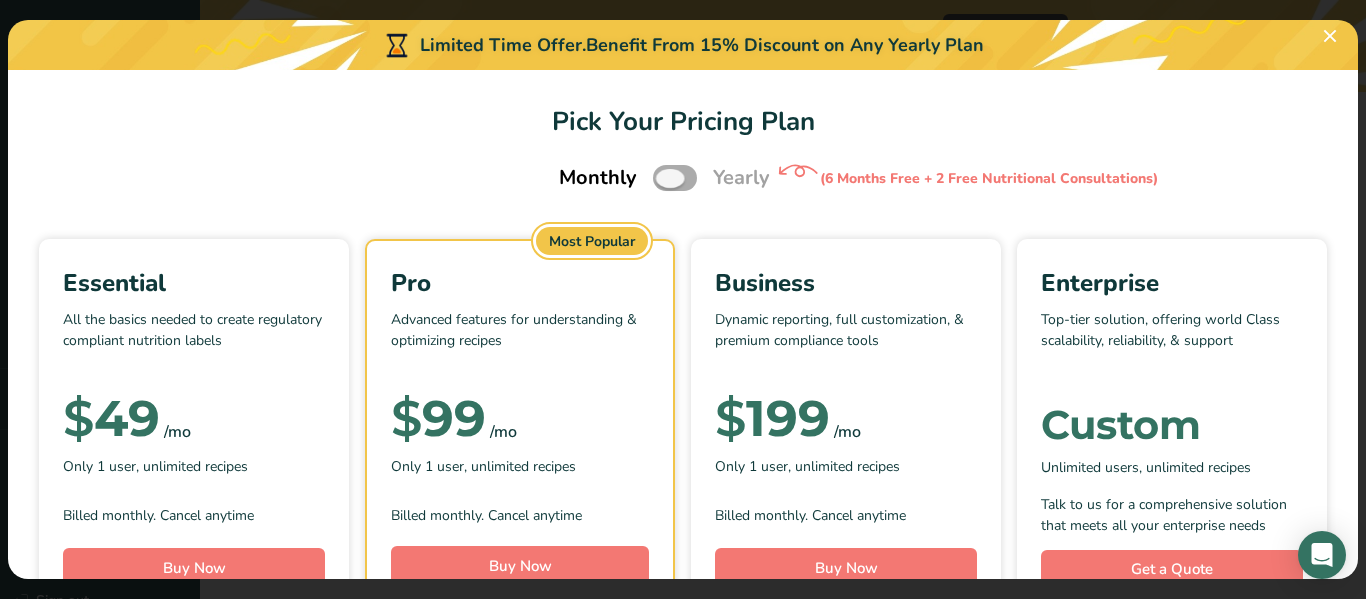 click at bounding box center (659, 178) 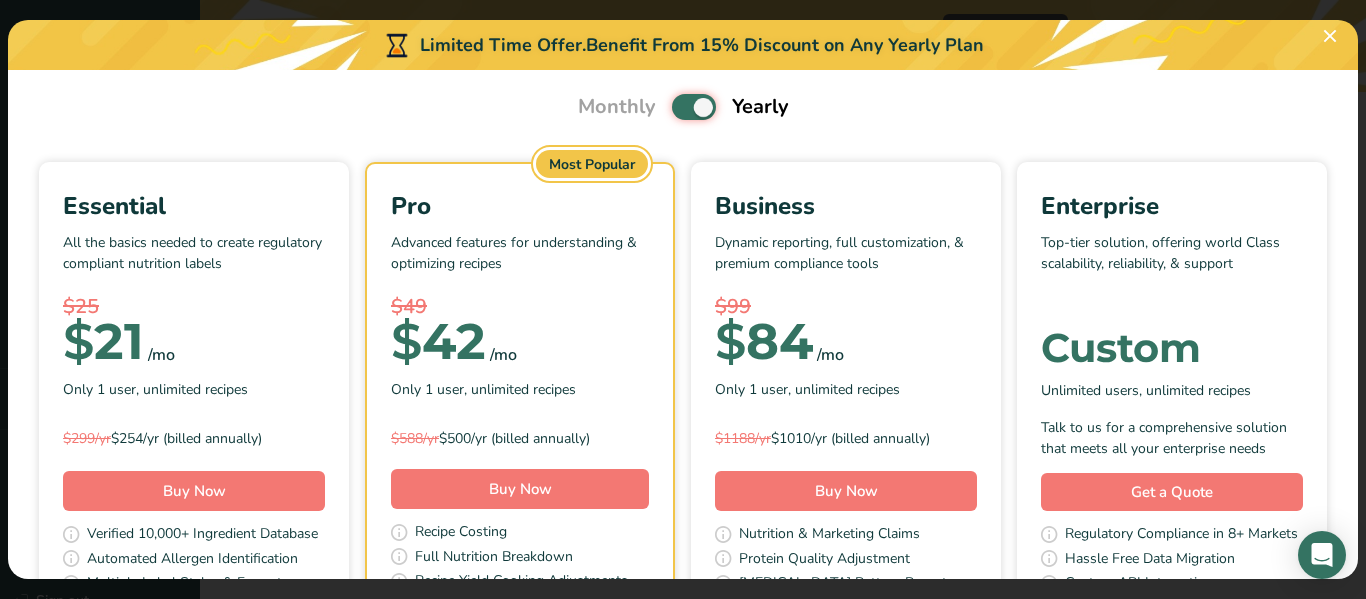 scroll, scrollTop: 66, scrollLeft: 0, axis: vertical 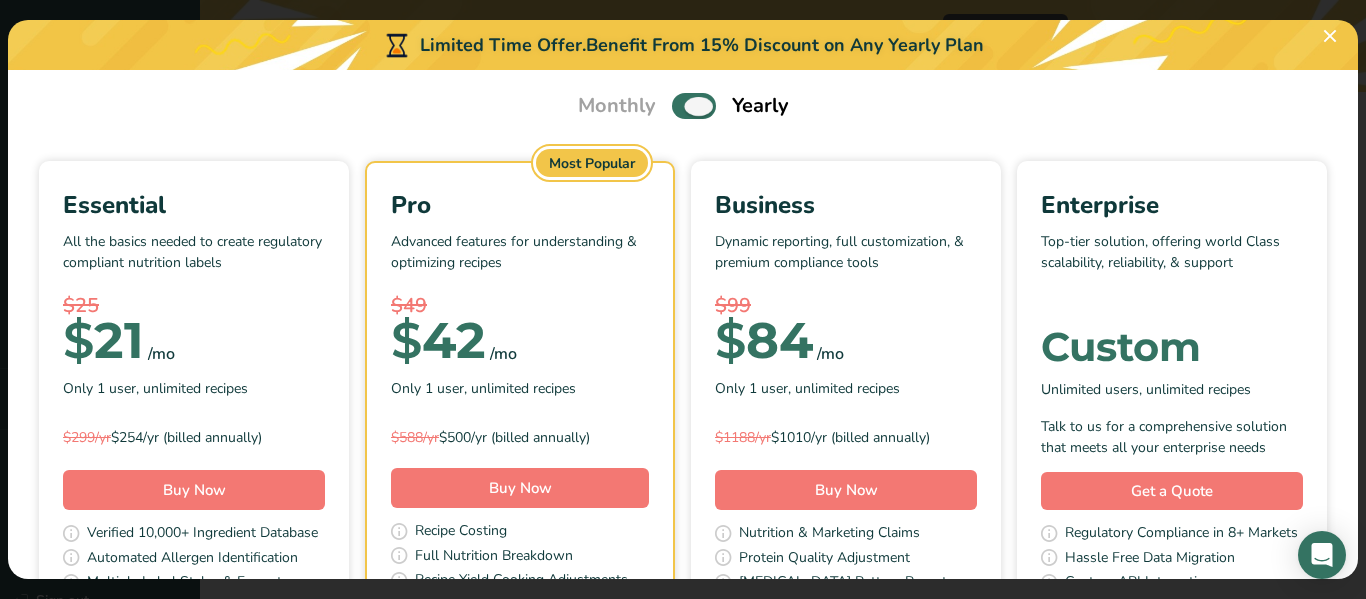 click at bounding box center (694, 105) 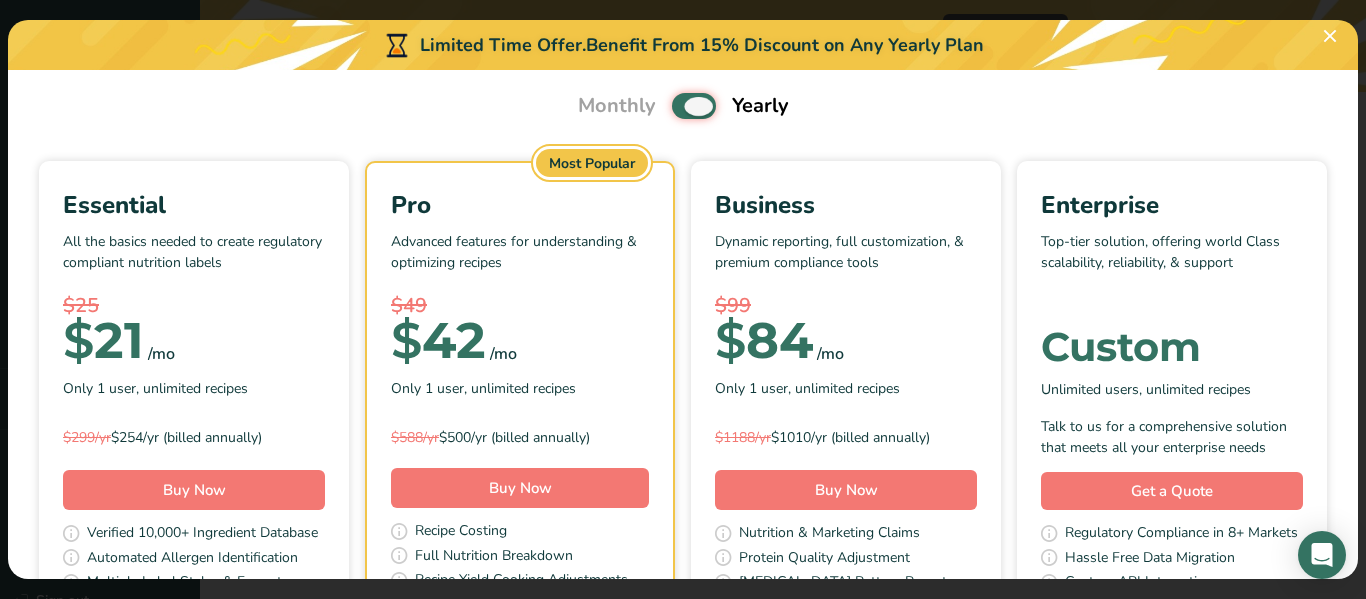click at bounding box center (678, 106) 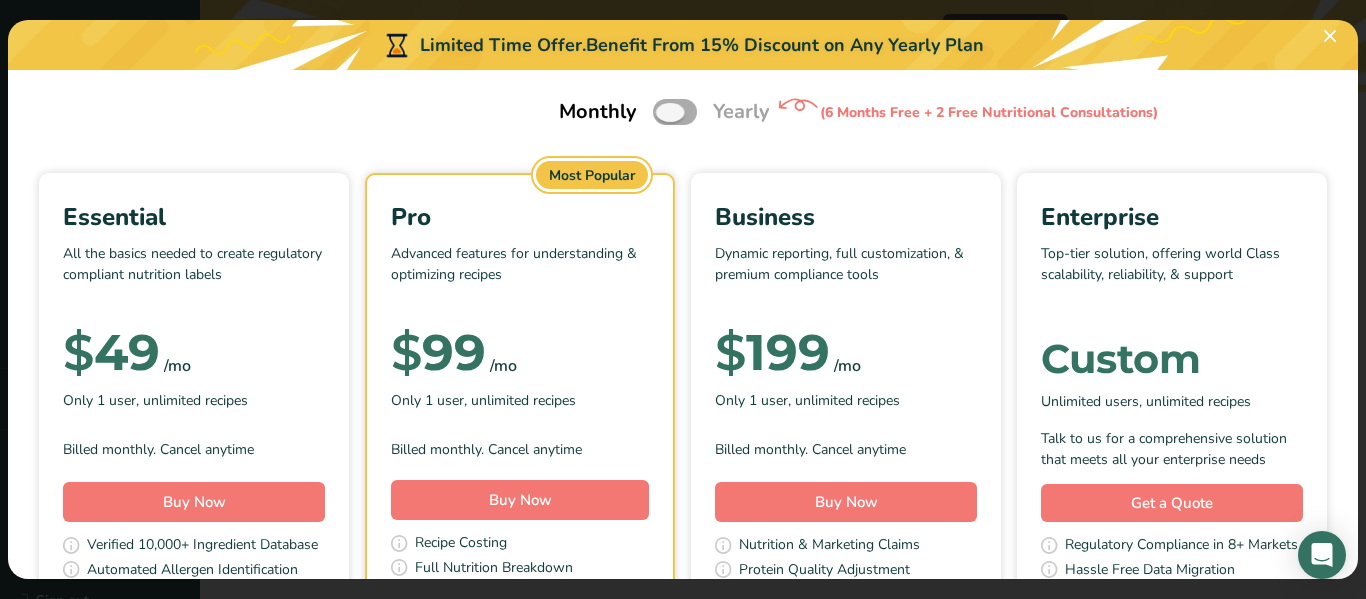 click at bounding box center [675, 111] 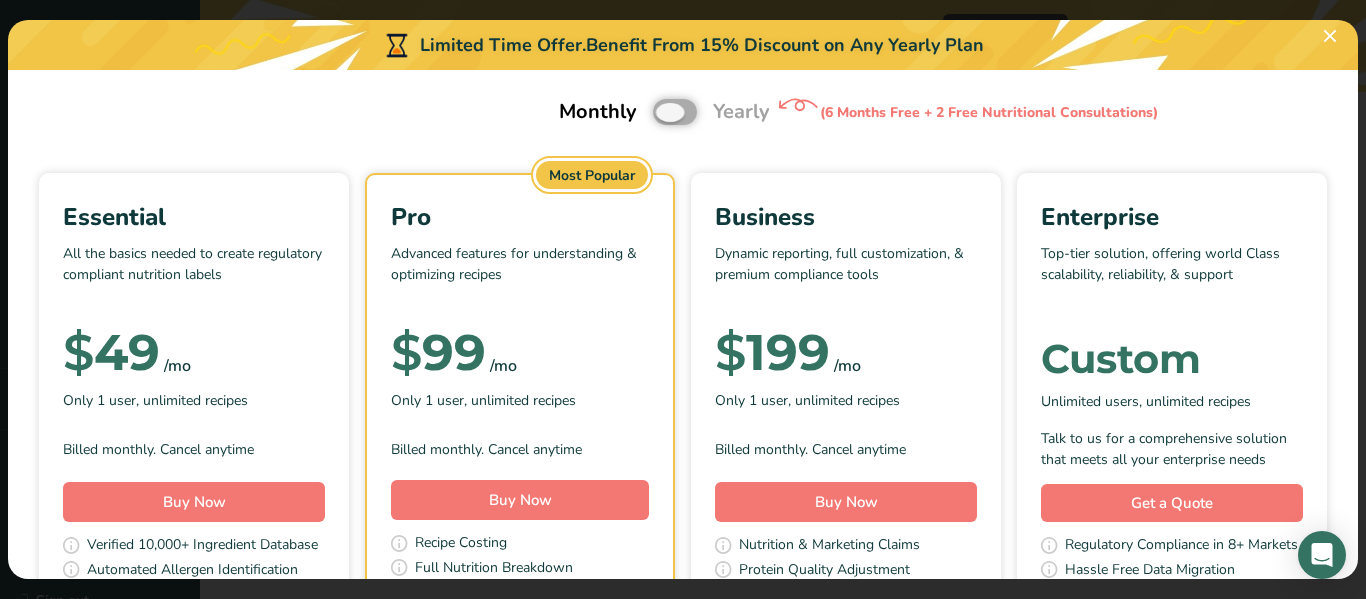click at bounding box center [659, 112] 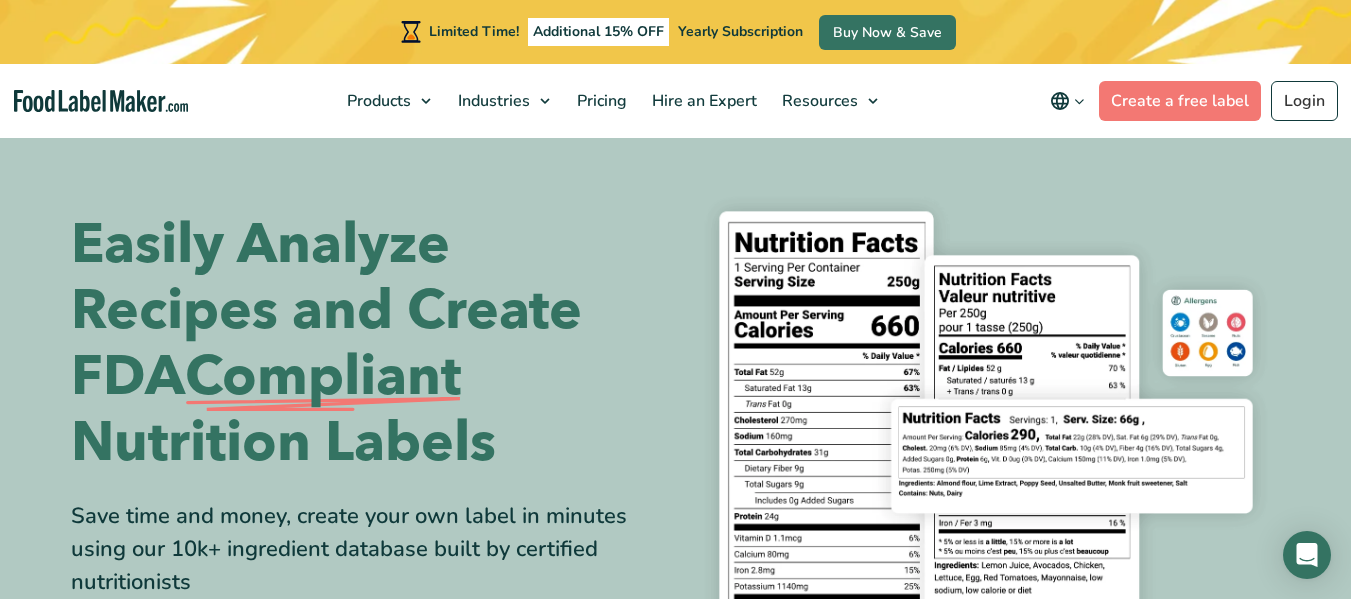 scroll, scrollTop: 0, scrollLeft: 0, axis: both 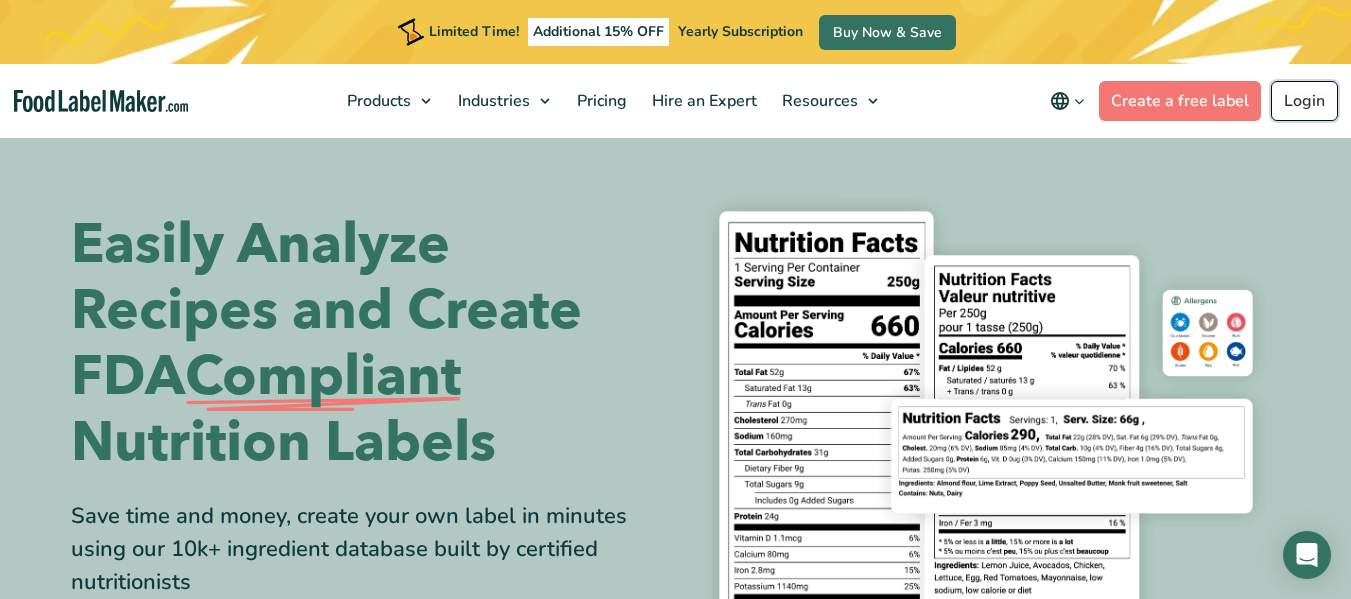 click on "Login" at bounding box center [1304, 101] 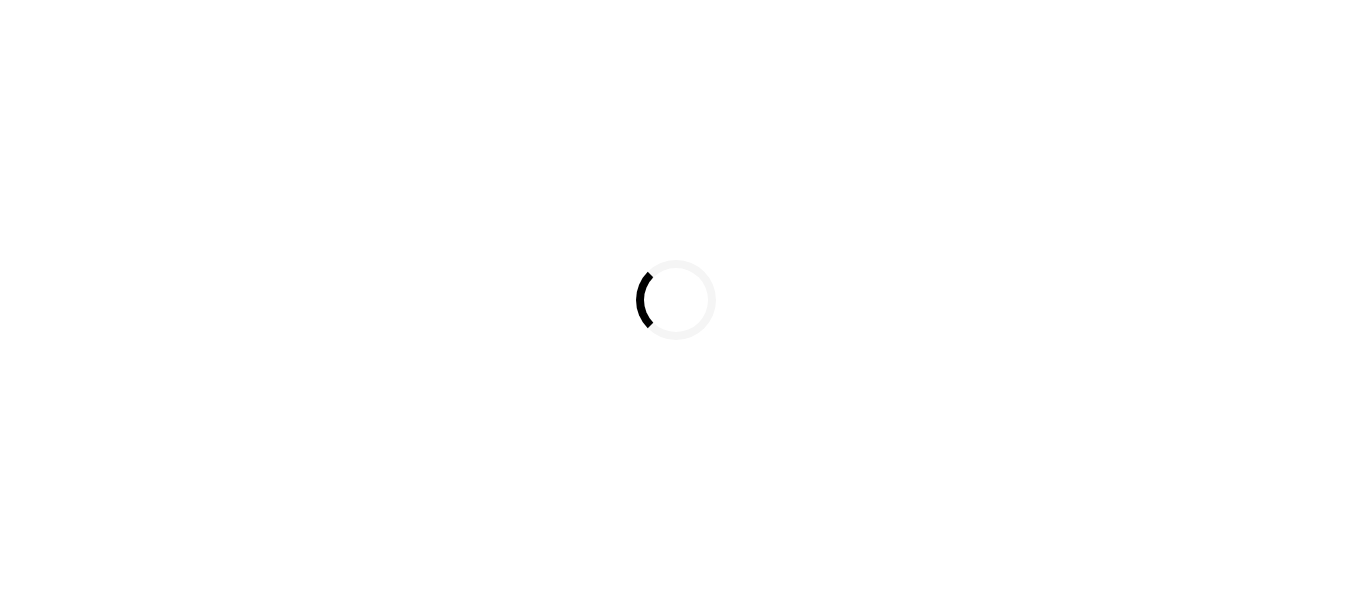 scroll, scrollTop: 0, scrollLeft: 0, axis: both 